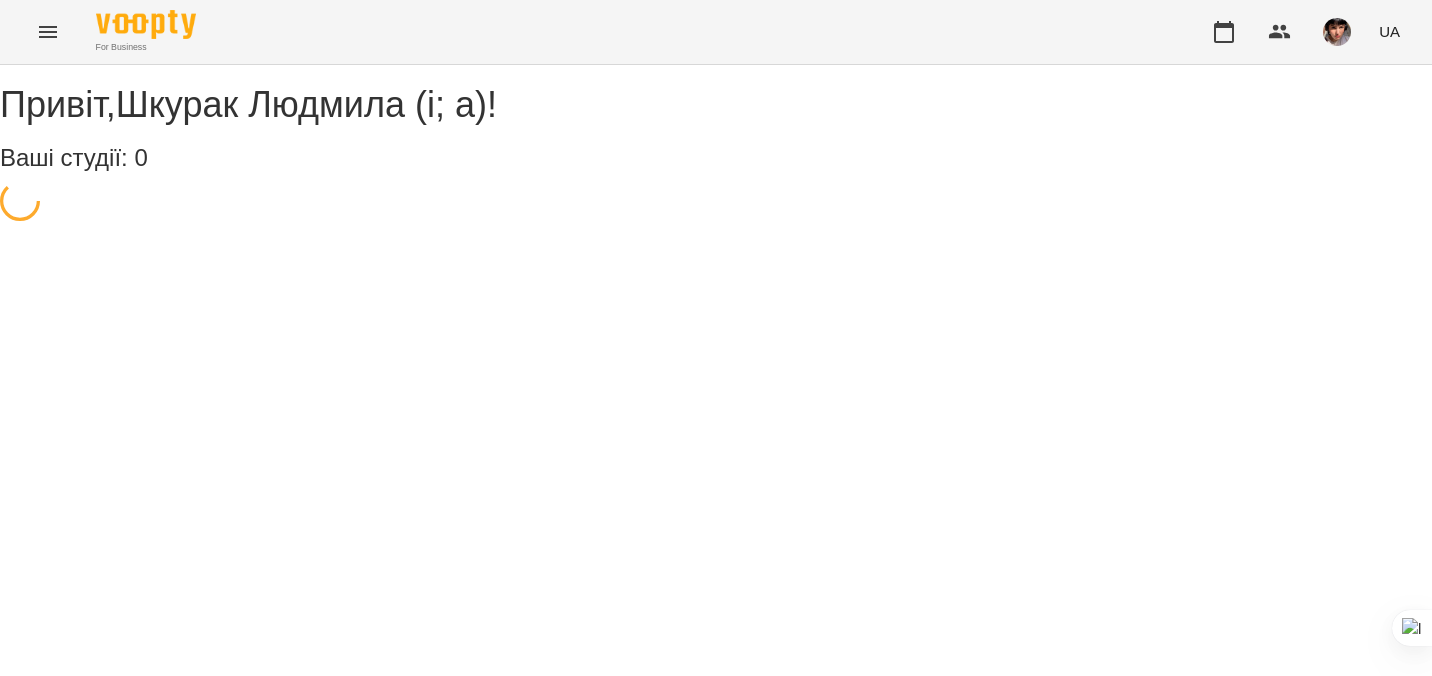 scroll, scrollTop: 0, scrollLeft: 0, axis: both 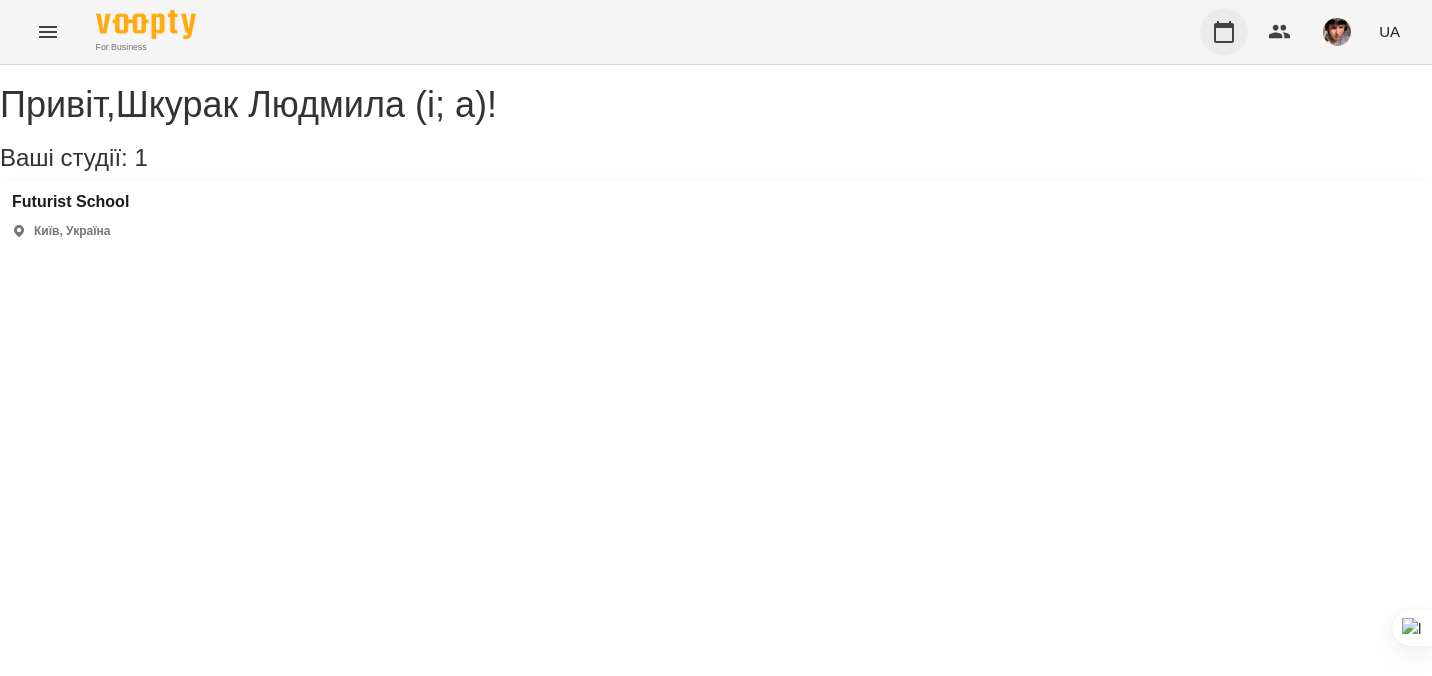 click 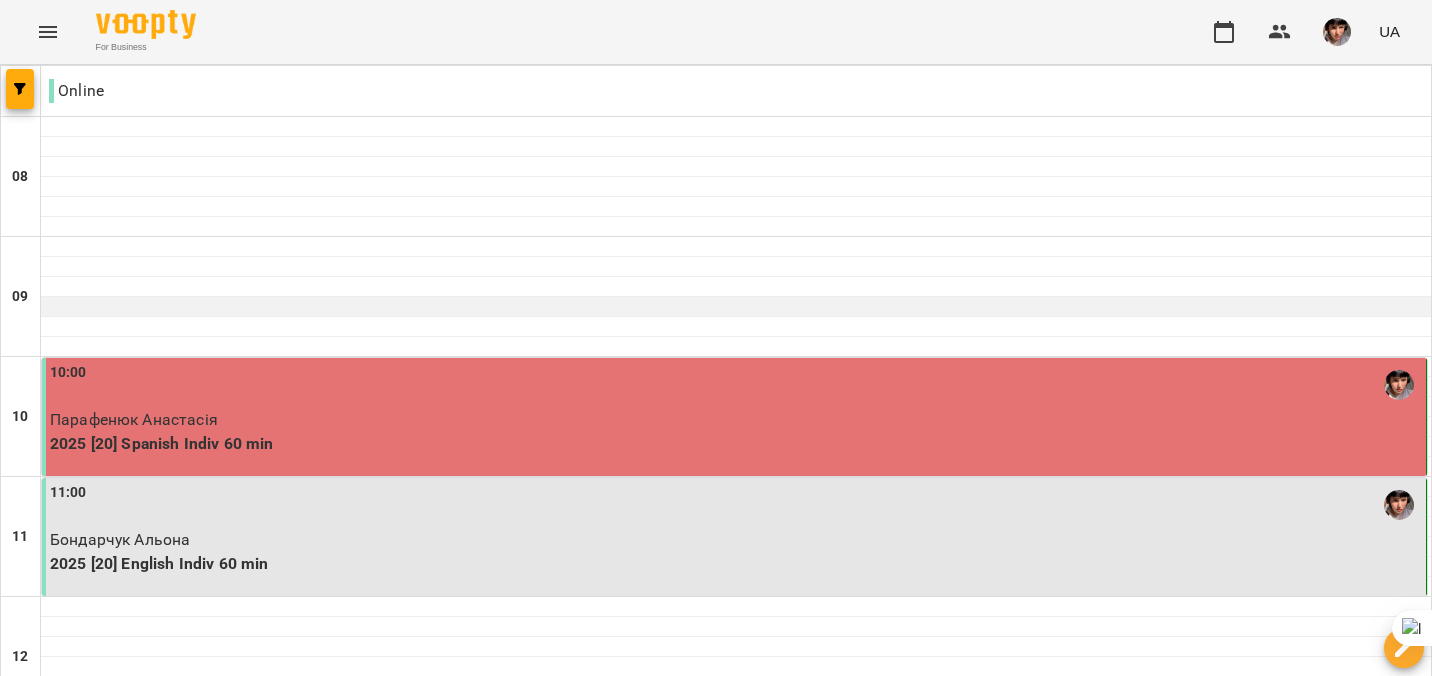scroll, scrollTop: 247, scrollLeft: 0, axis: vertical 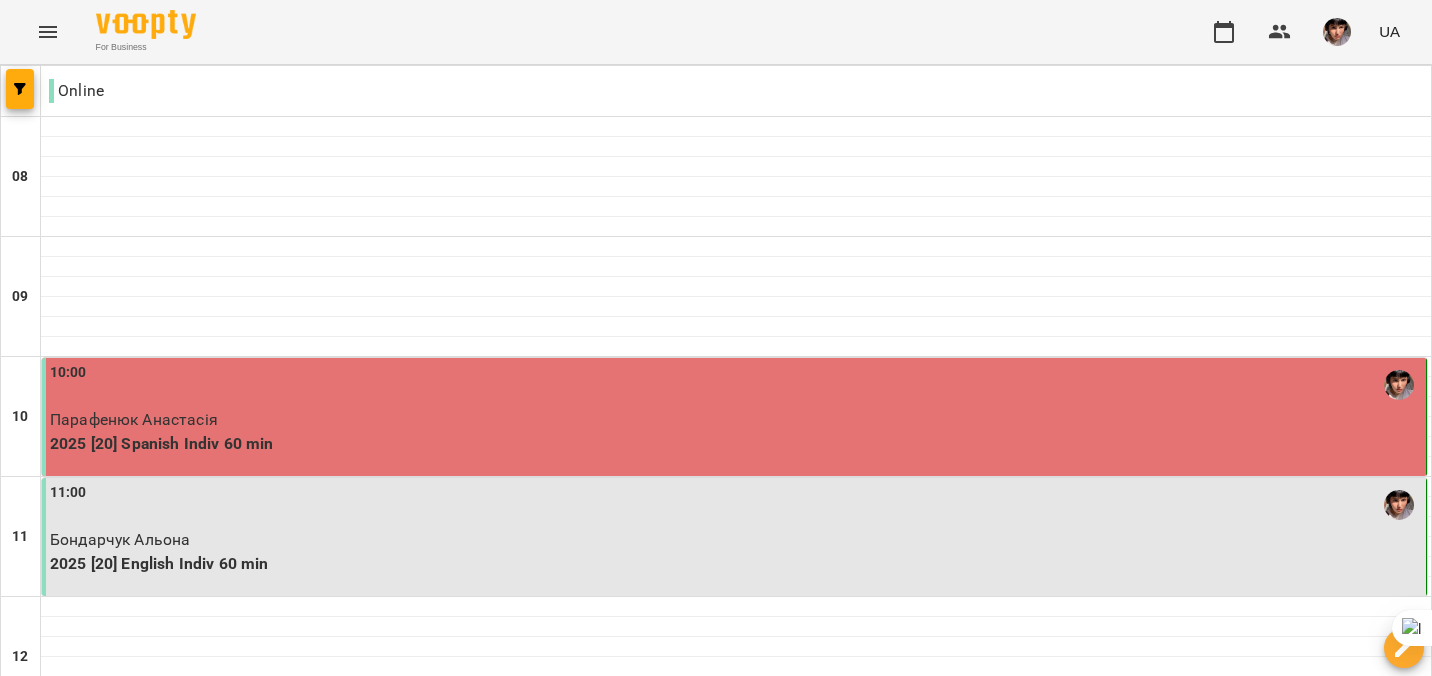 click on "пт" at bounding box center (999, 1943) 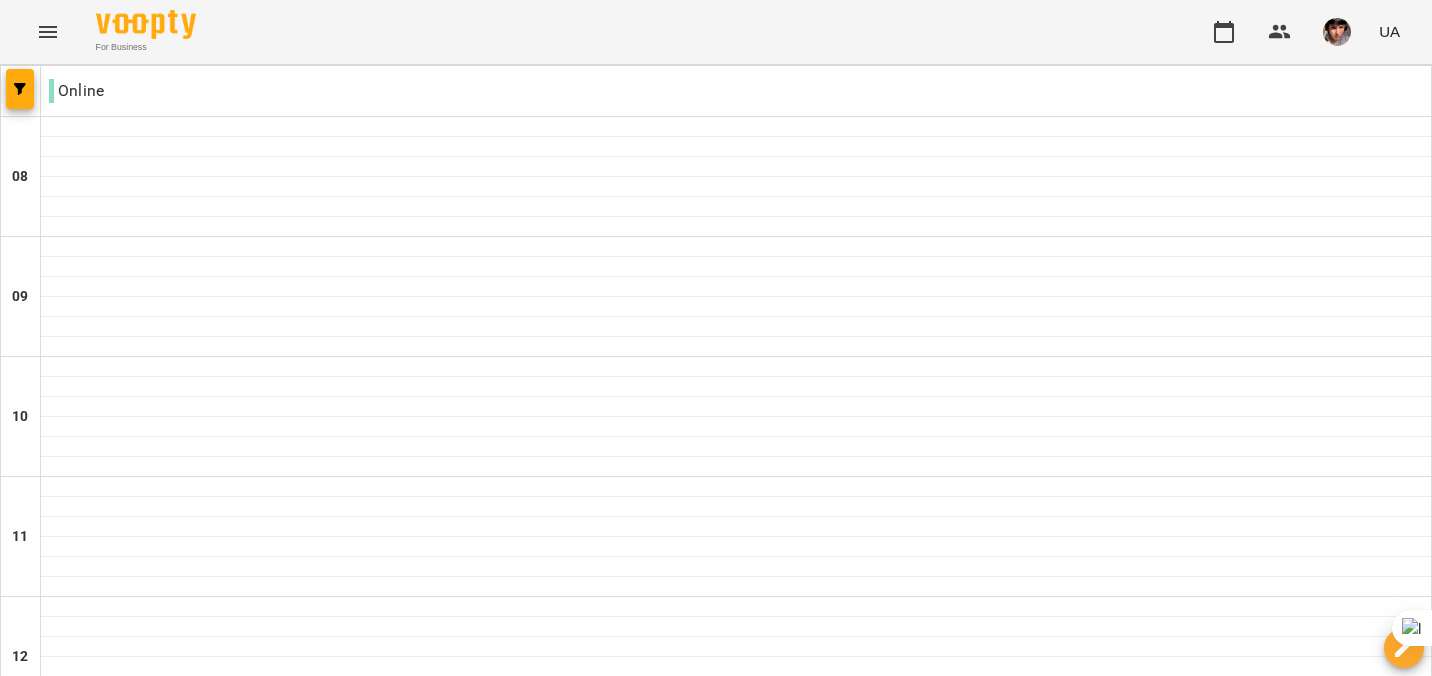 scroll, scrollTop: 1374, scrollLeft: 0, axis: vertical 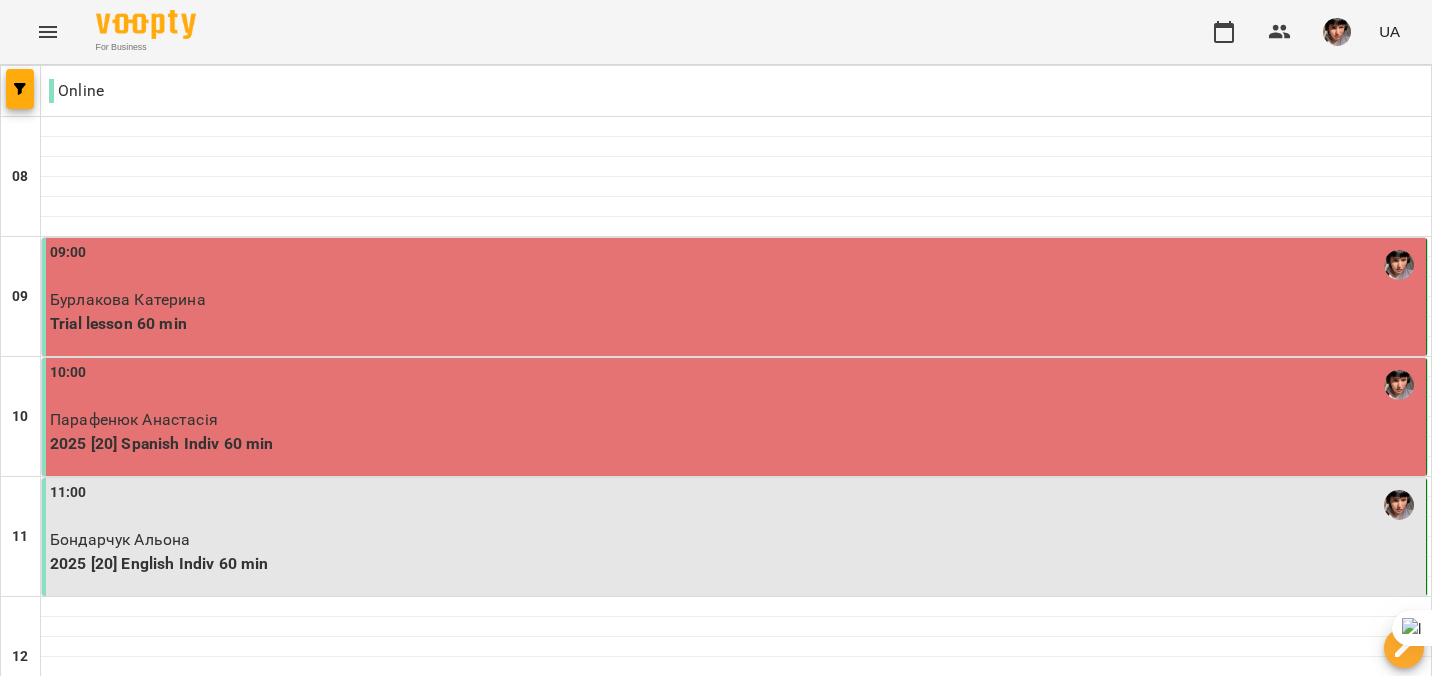 click on "Бурлакова Катерина" at bounding box center [736, 300] 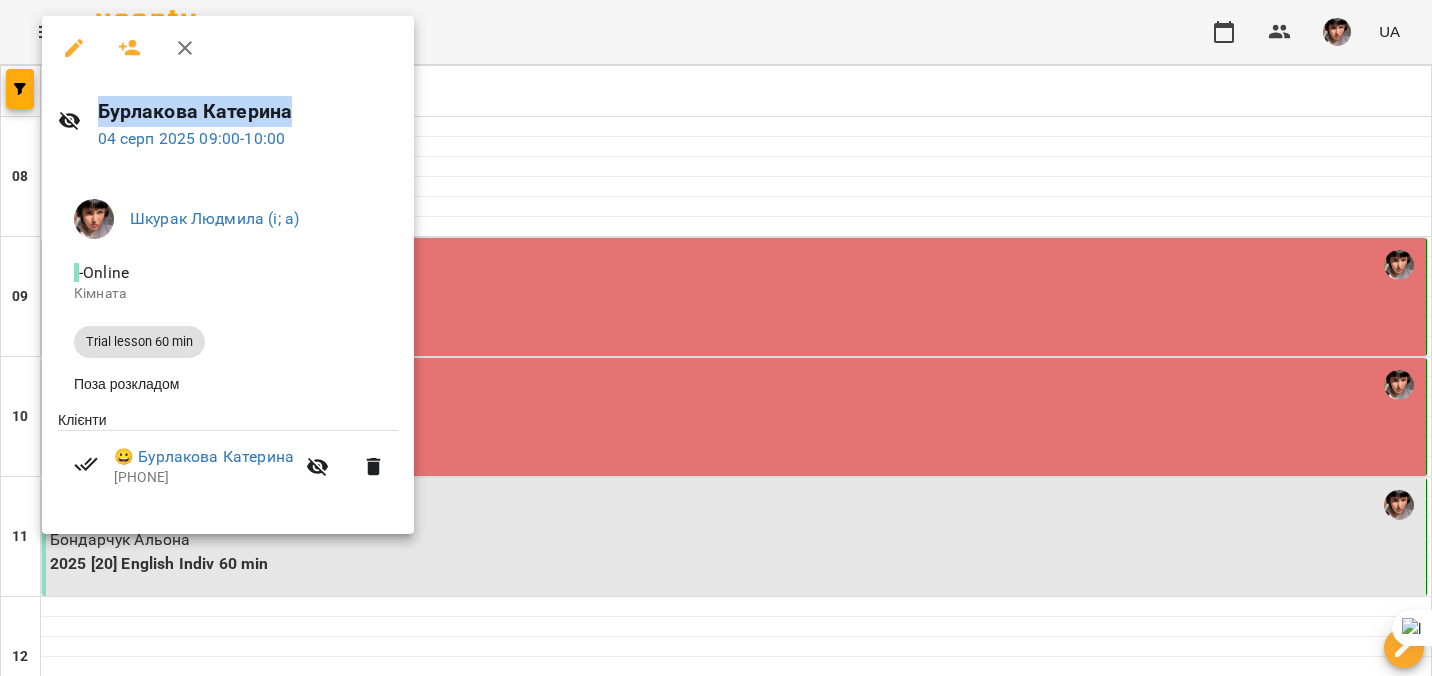 drag, startPoint x: 95, startPoint y: 111, endPoint x: 319, endPoint y: 115, distance: 224.0357 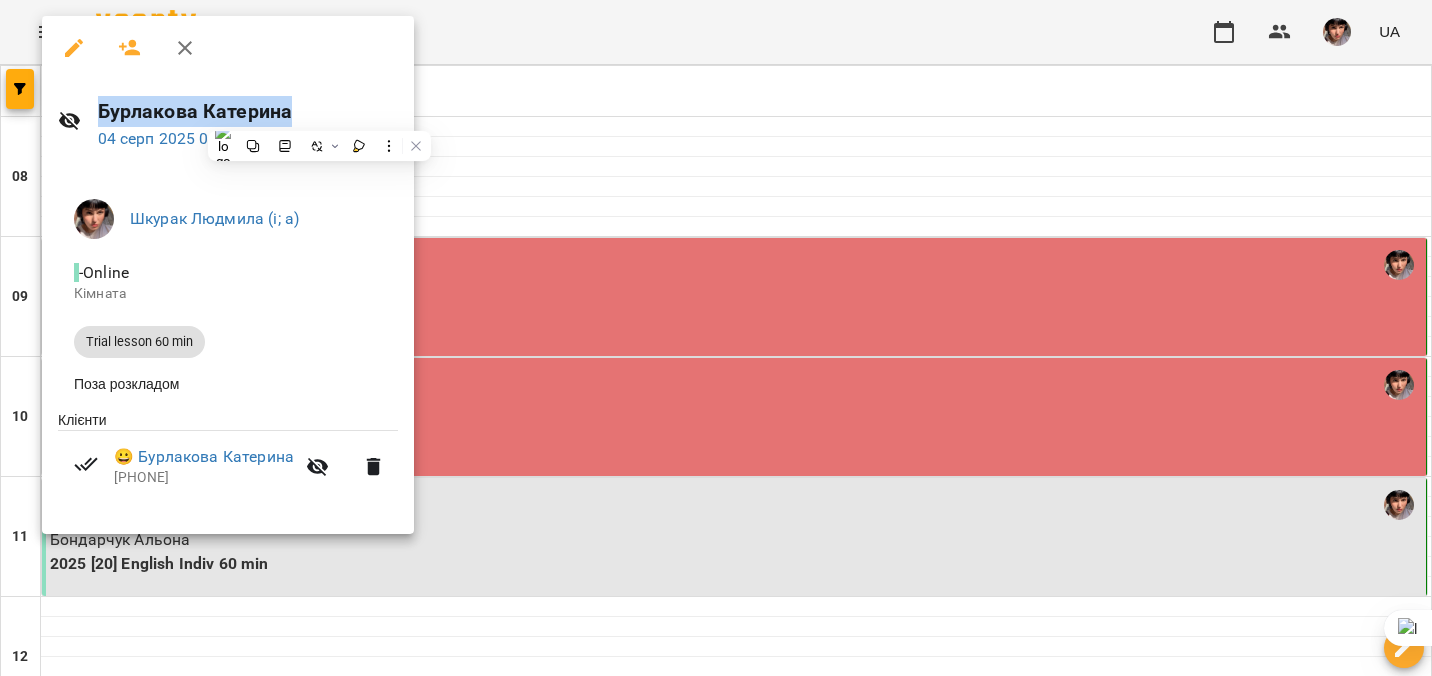 copy on "Бурлакова Катерина" 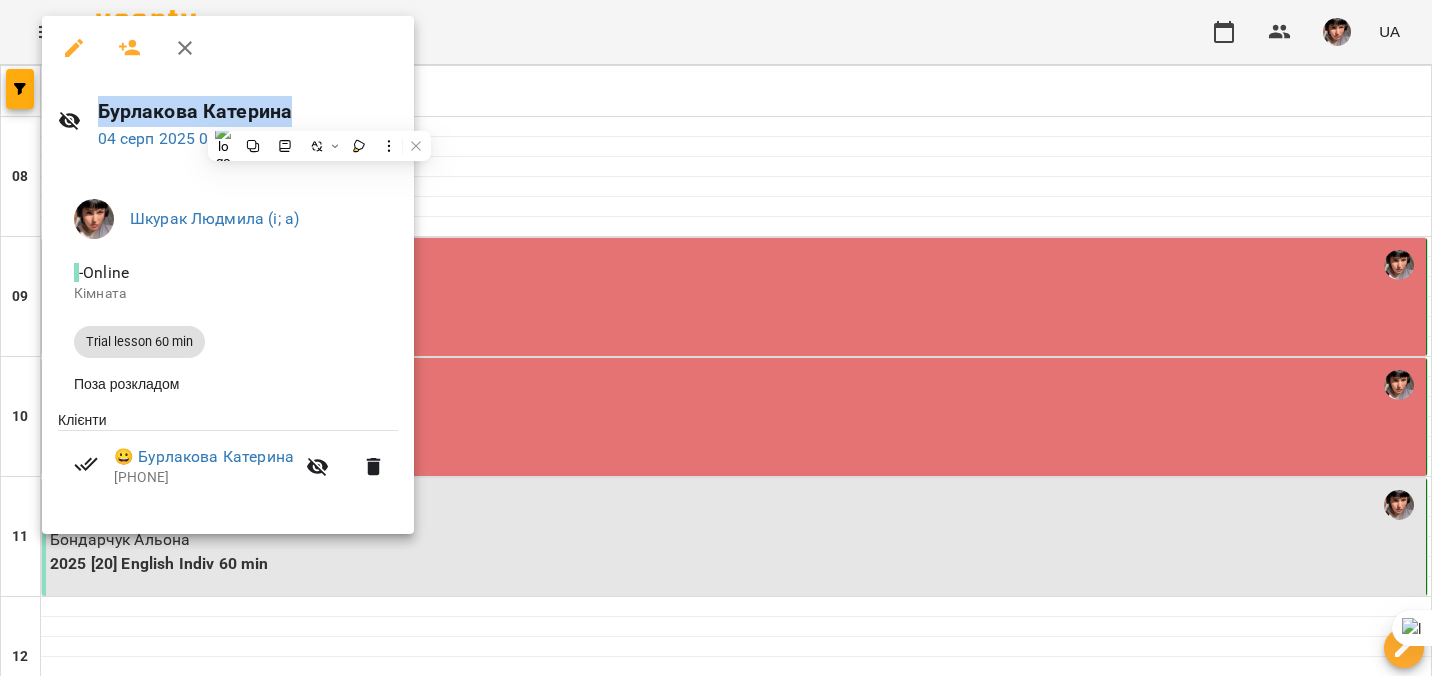 click on "[LAST] [FIRST] [DD] [MON] [YYYY] [HH]:[MM]  -  [HH]:[MM]" at bounding box center (228, 123) 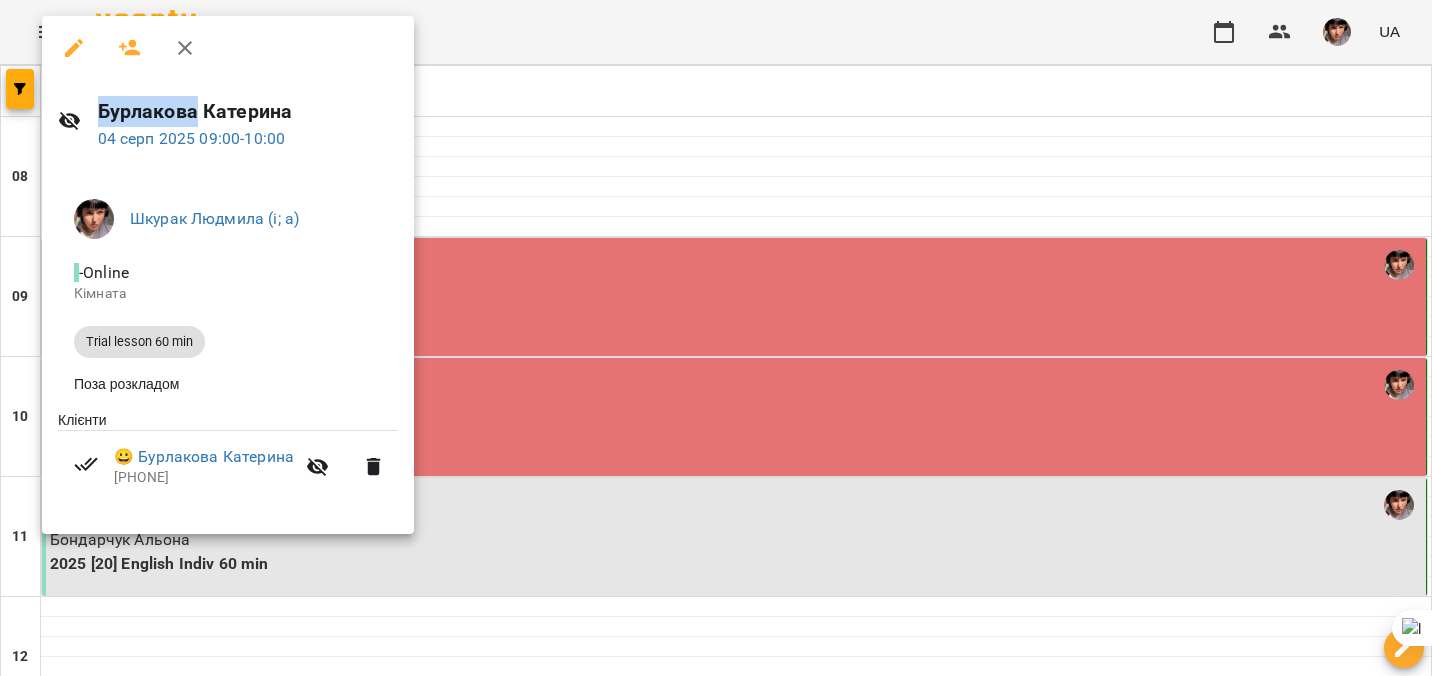 drag, startPoint x: 97, startPoint y: 108, endPoint x: 197, endPoint y: 107, distance: 100.005 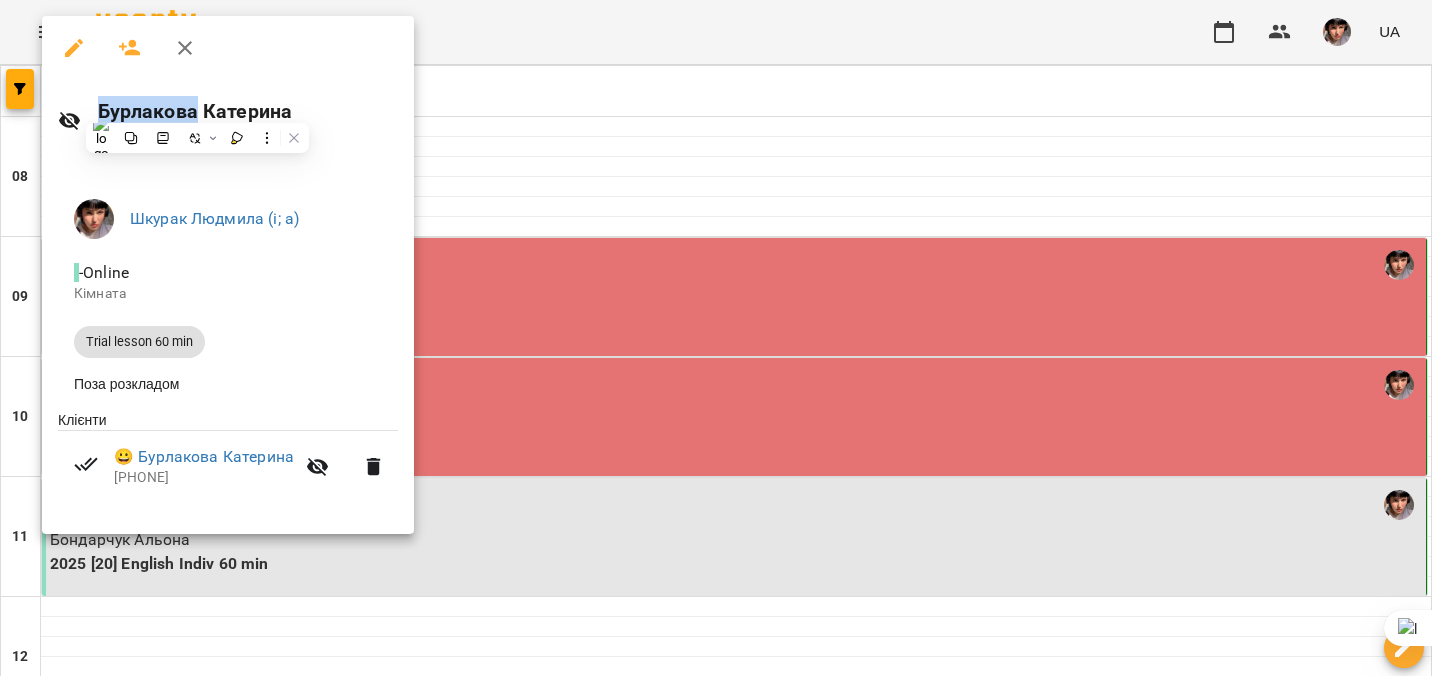 copy on "[LAST]" 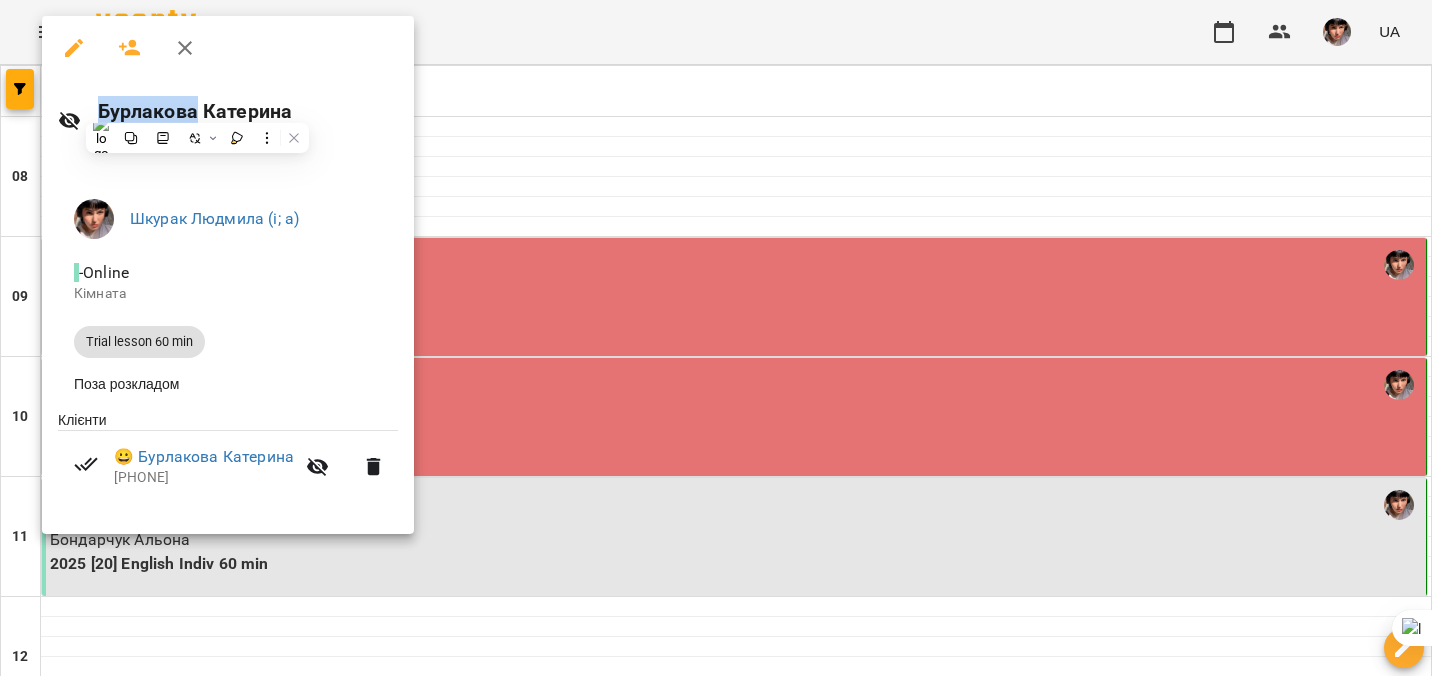 click at bounding box center [716, 338] 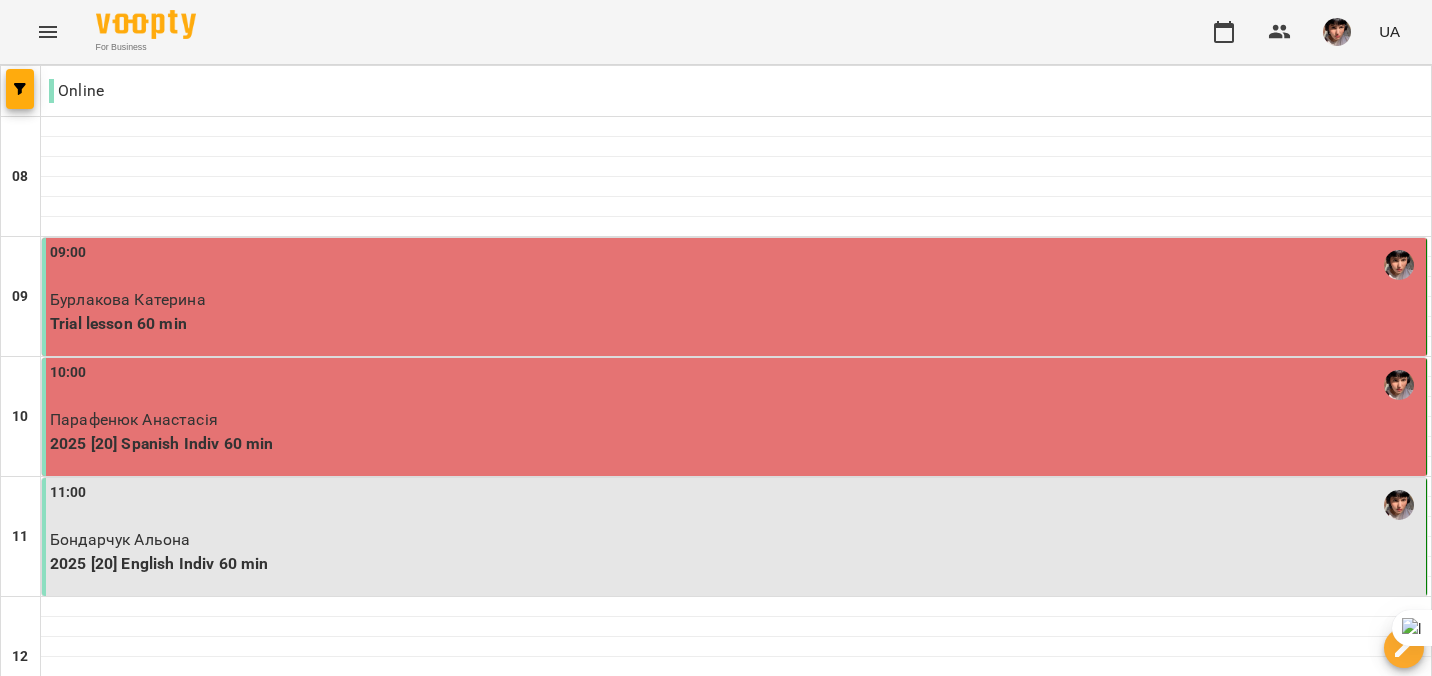 click on "Trial lesson 60 min" at bounding box center (736, 324) 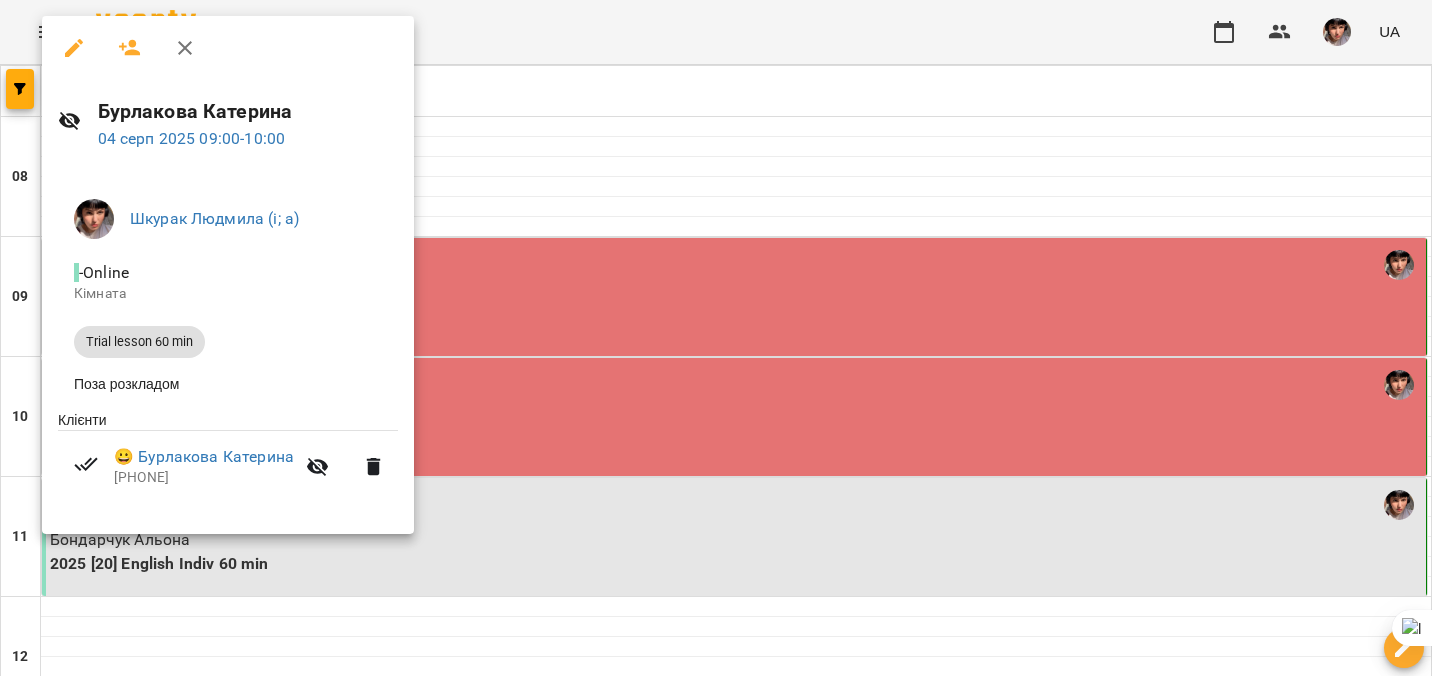 click at bounding box center [716, 338] 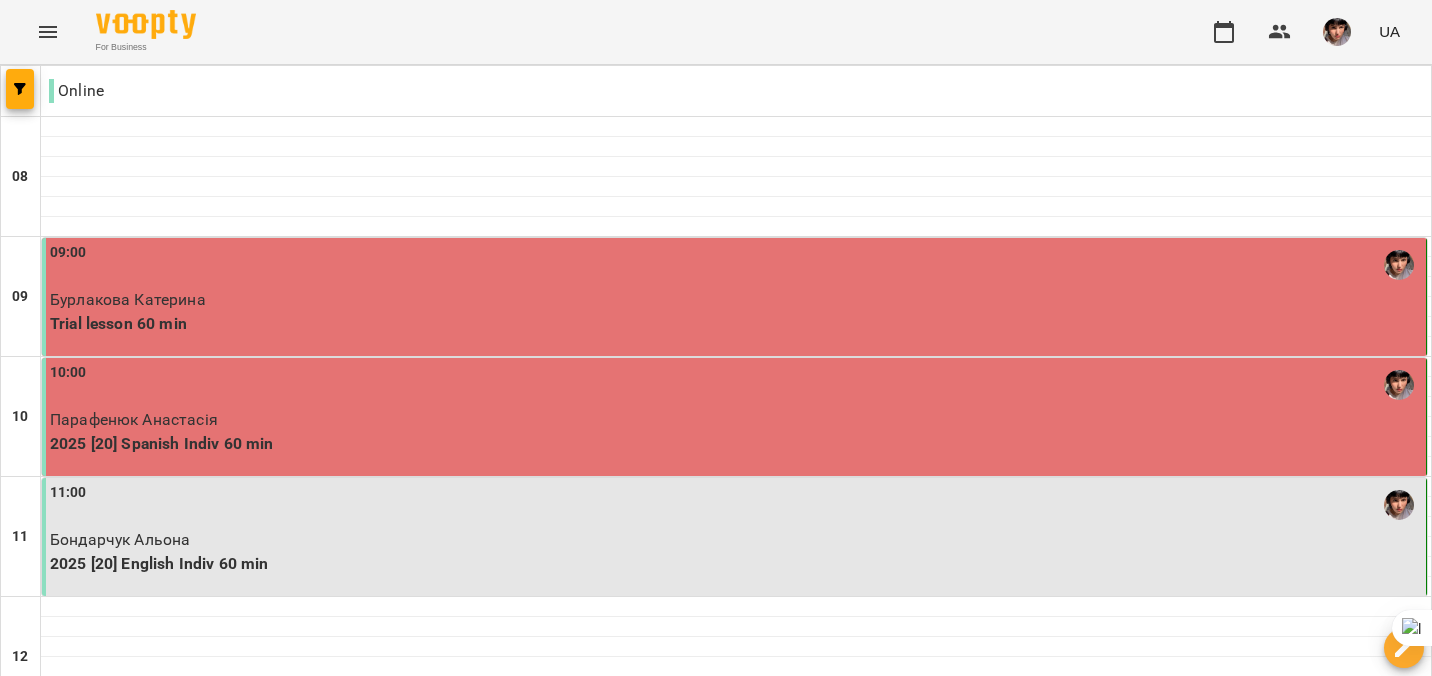 click on "Парафенюк Анастасія" at bounding box center [736, 420] 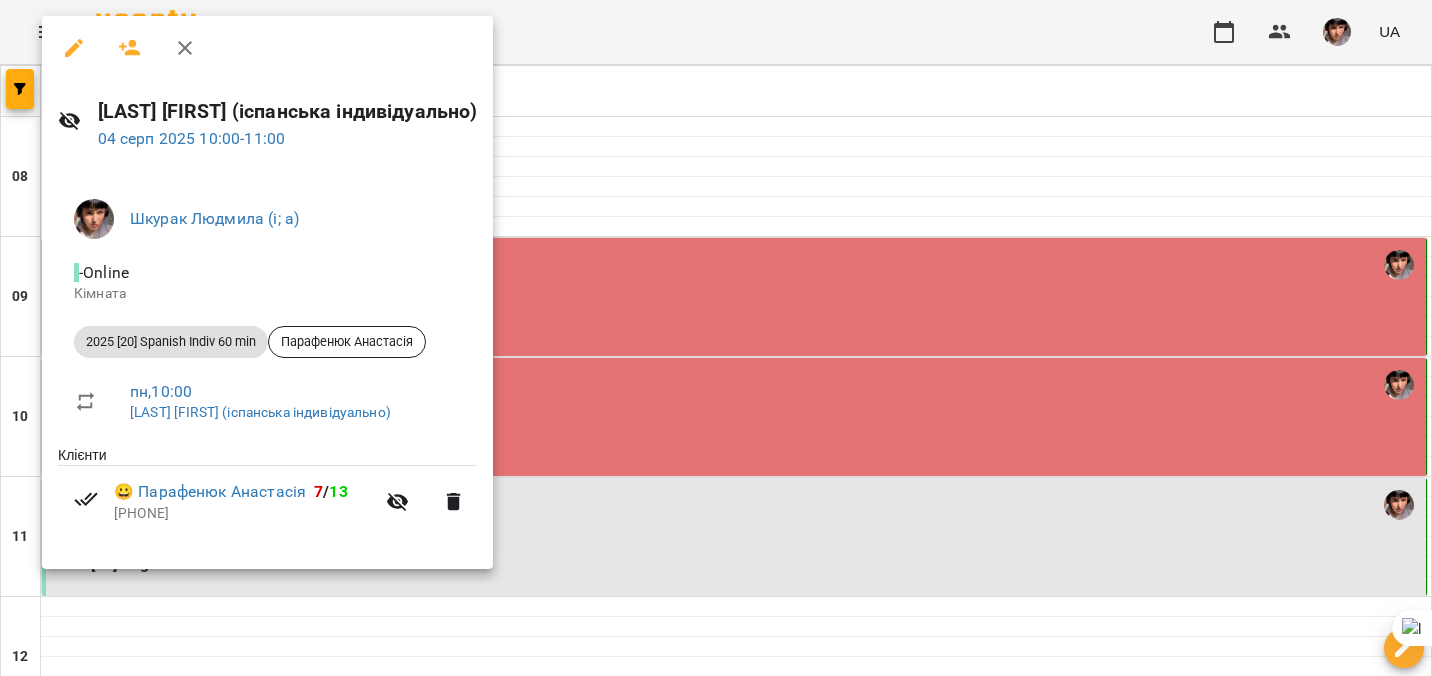 click at bounding box center (716, 338) 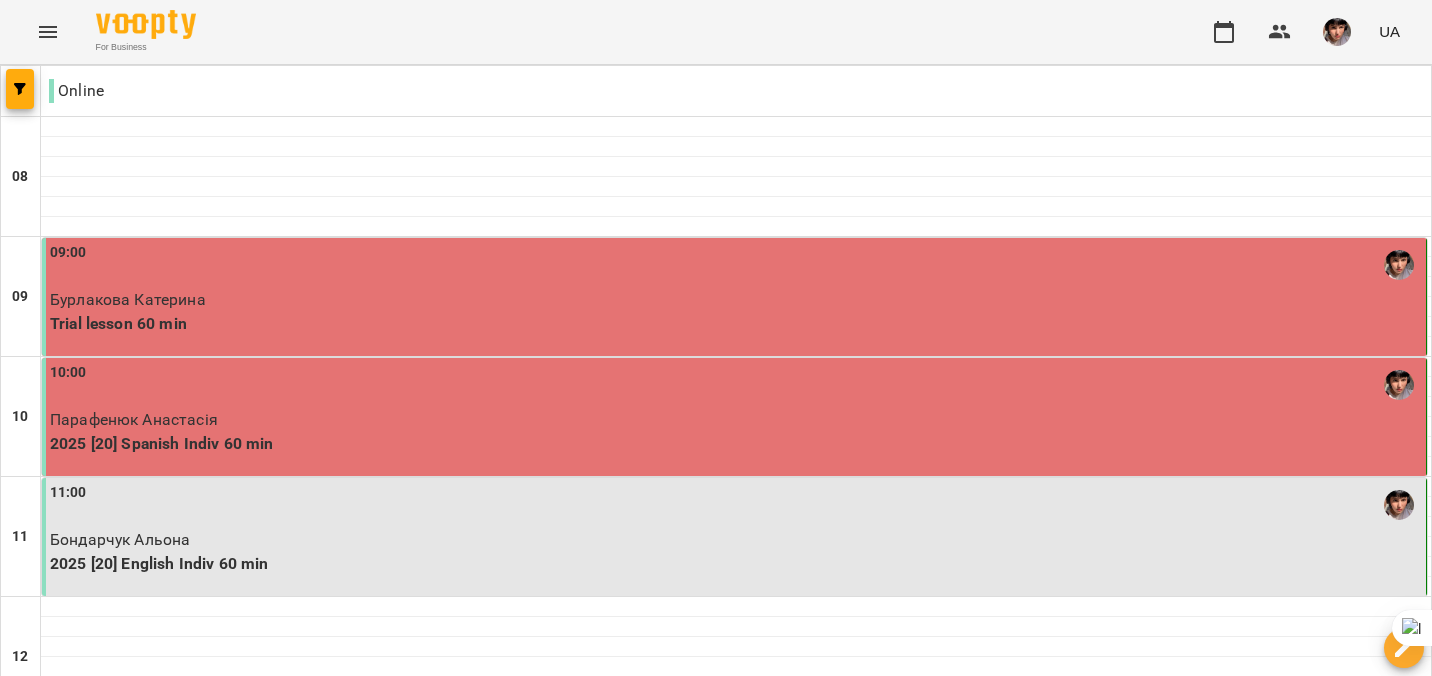 click on "11:00" at bounding box center [736, 505] 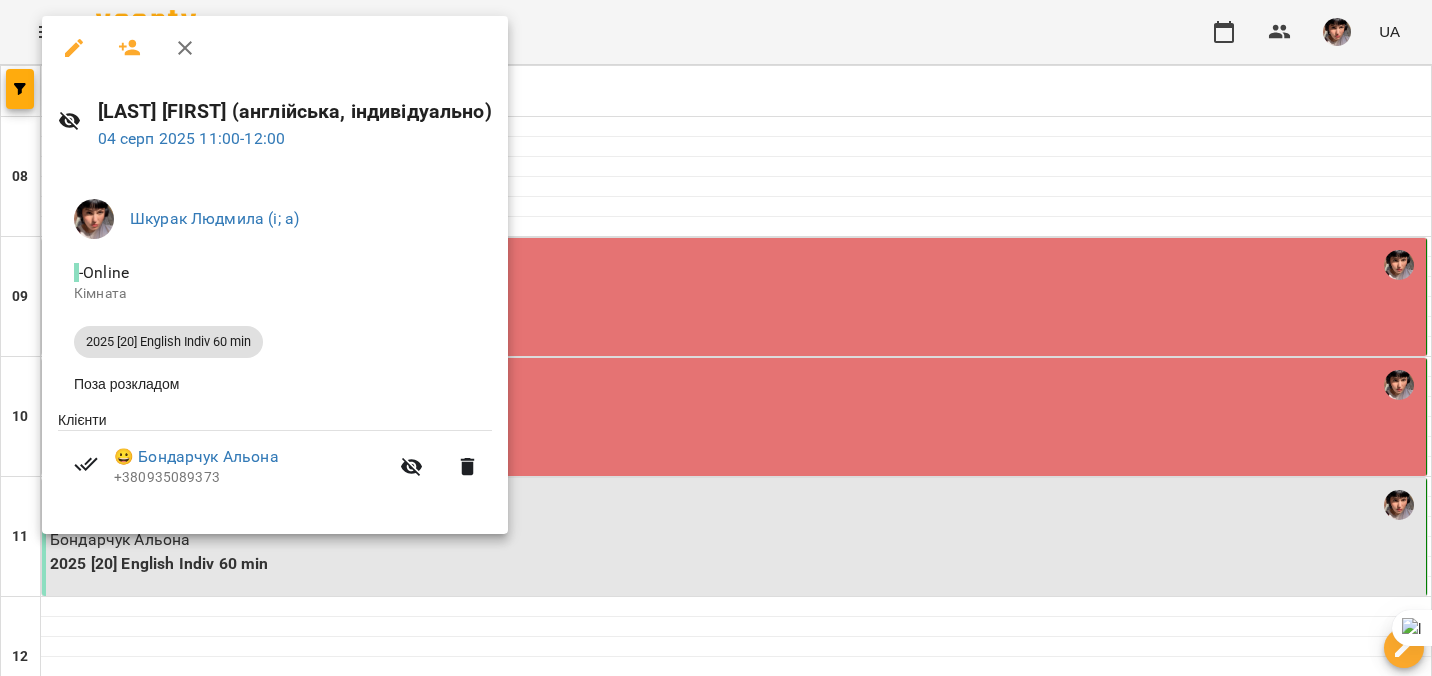 click at bounding box center (716, 338) 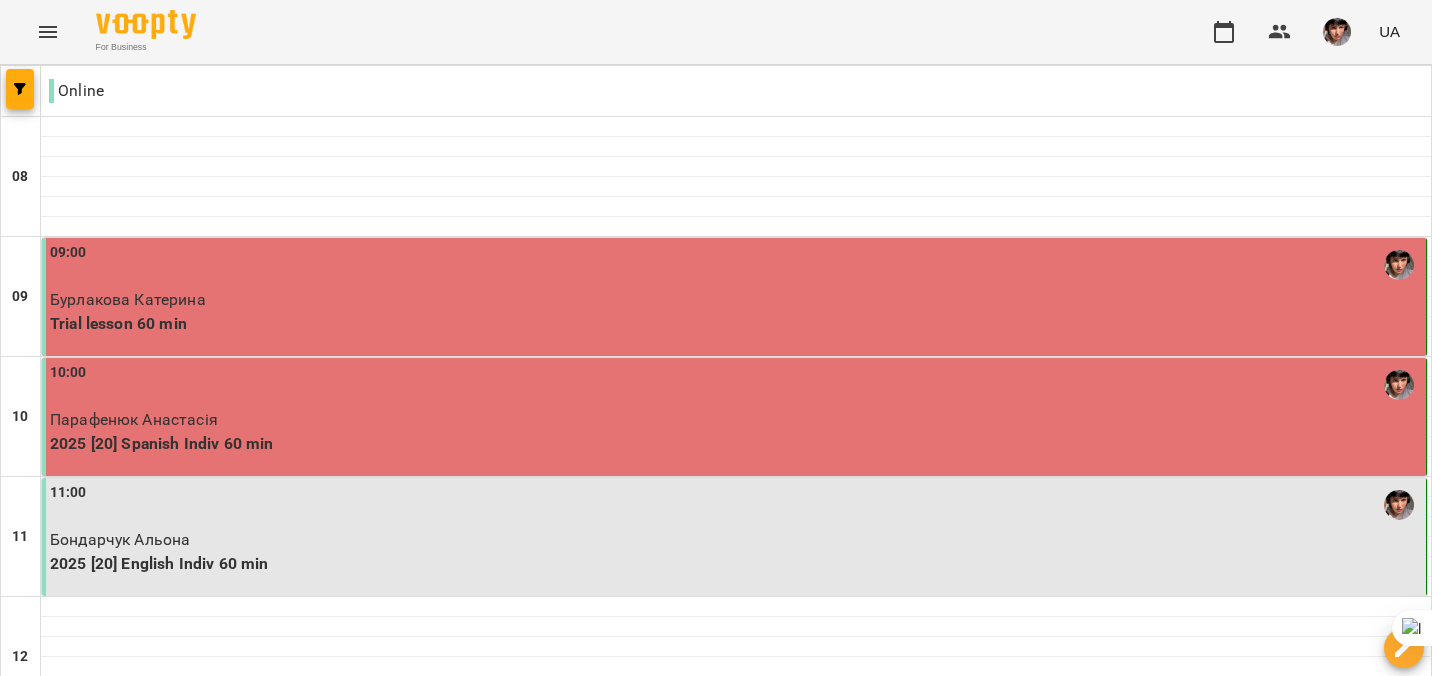 click on "чт" at bounding box center [803, 1943] 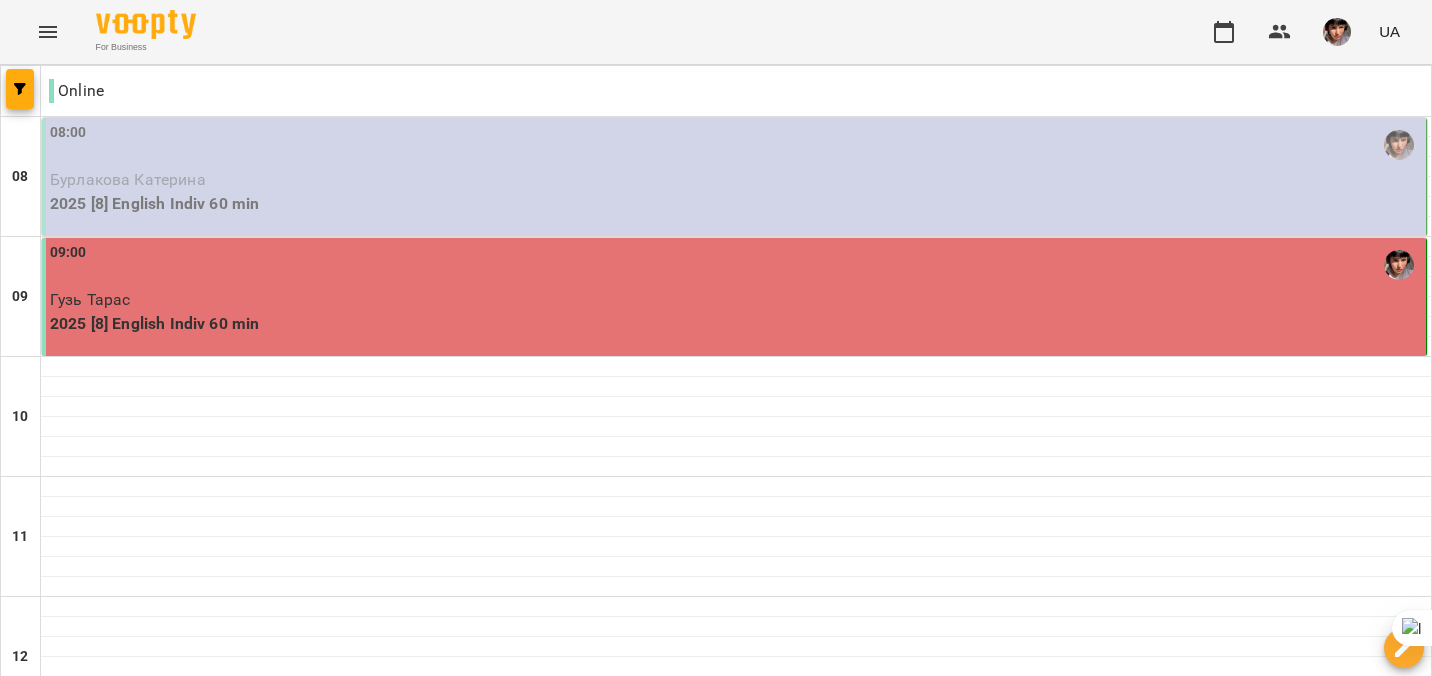 click on "09:00" at bounding box center (736, 265) 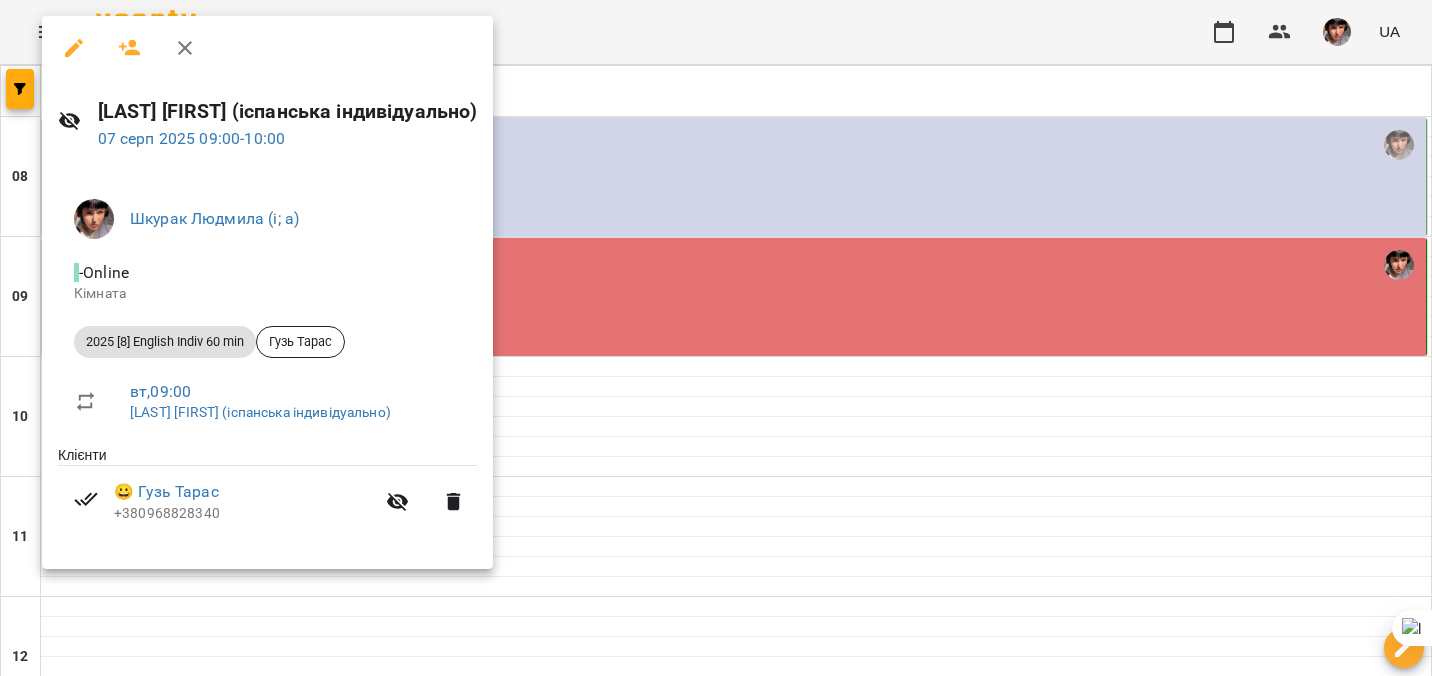 click at bounding box center (716, 338) 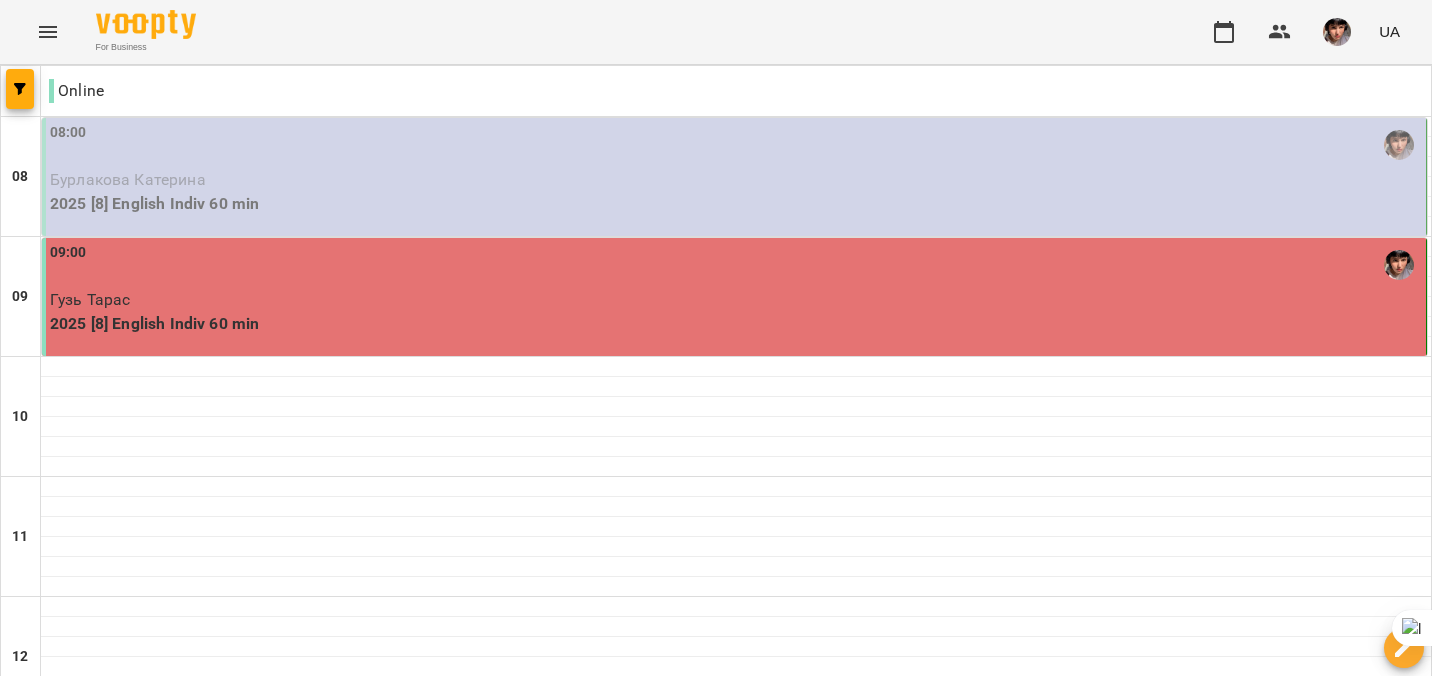 click on "ср" at bounding box center (431, 1943) 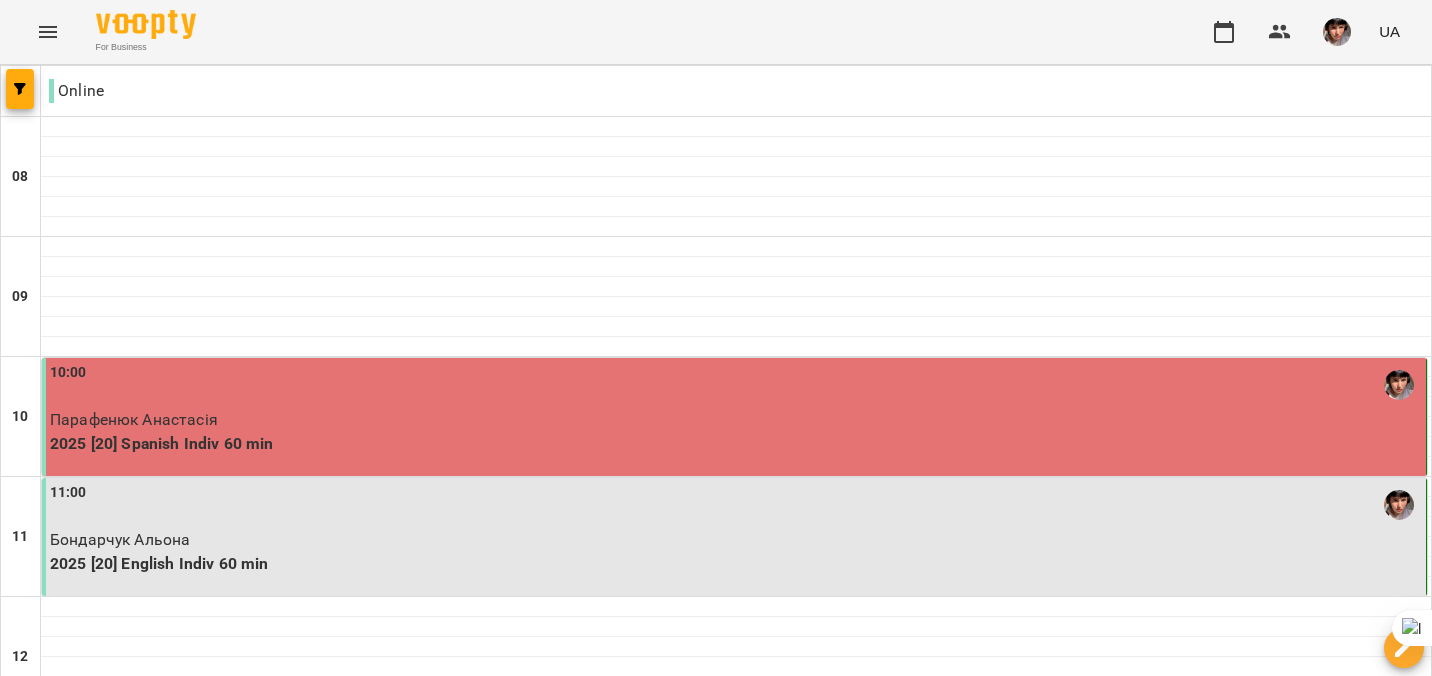scroll, scrollTop: 582, scrollLeft: 0, axis: vertical 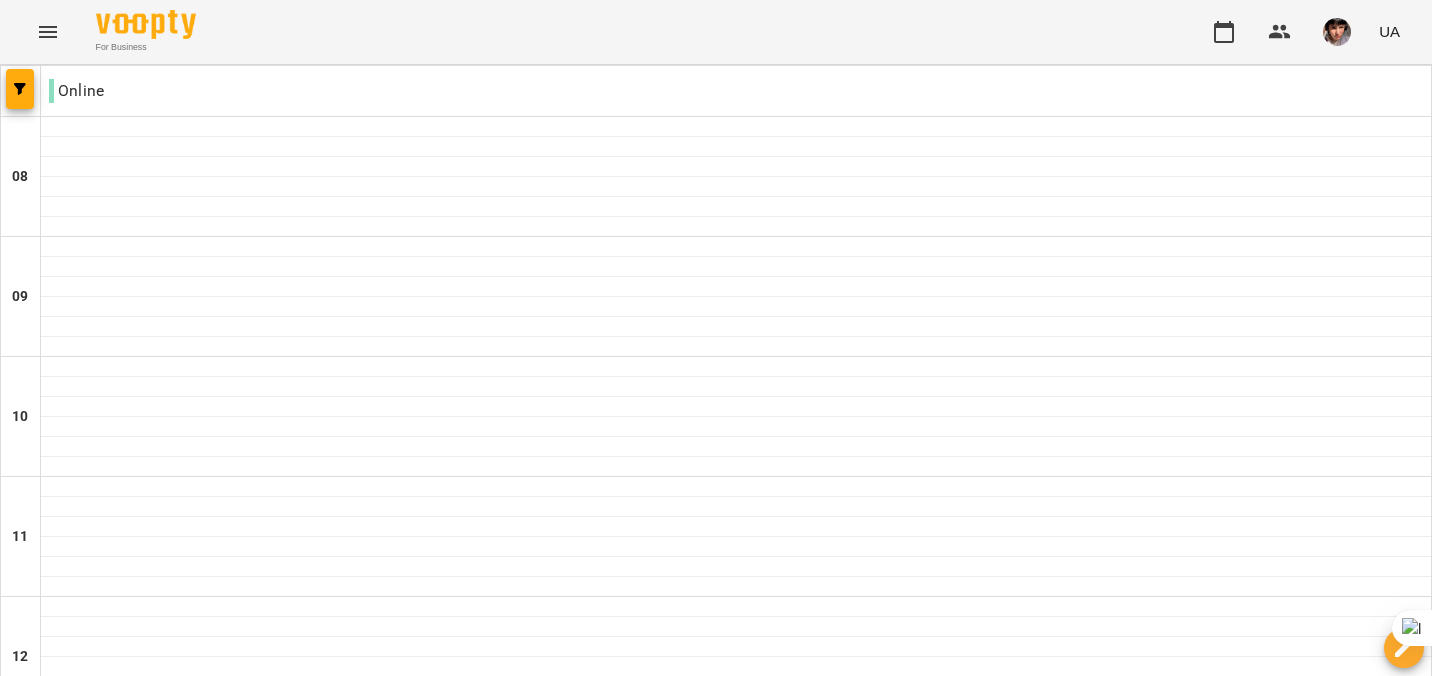 click at bounding box center [815, 2008] 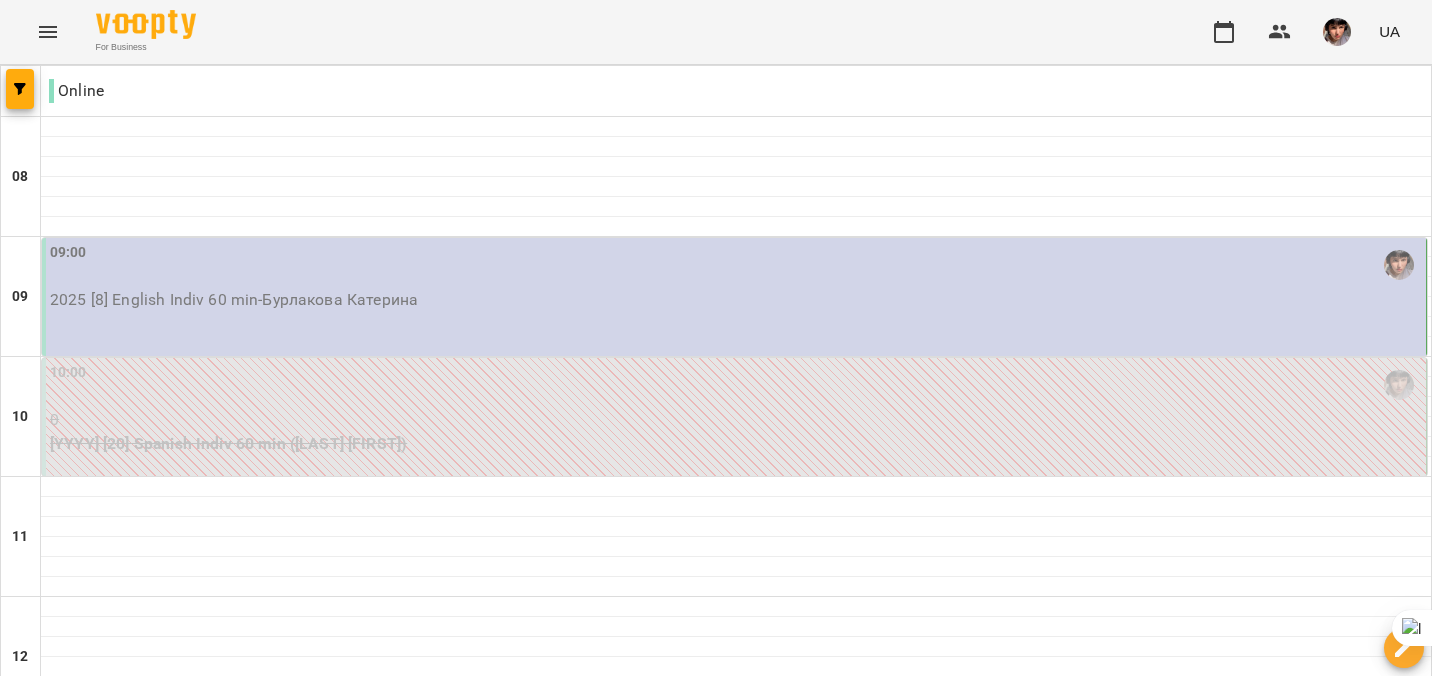 click on "[YYYY] [20] Spanish Indiv 60 min ([LAST] [FIRST])" at bounding box center (736, 444) 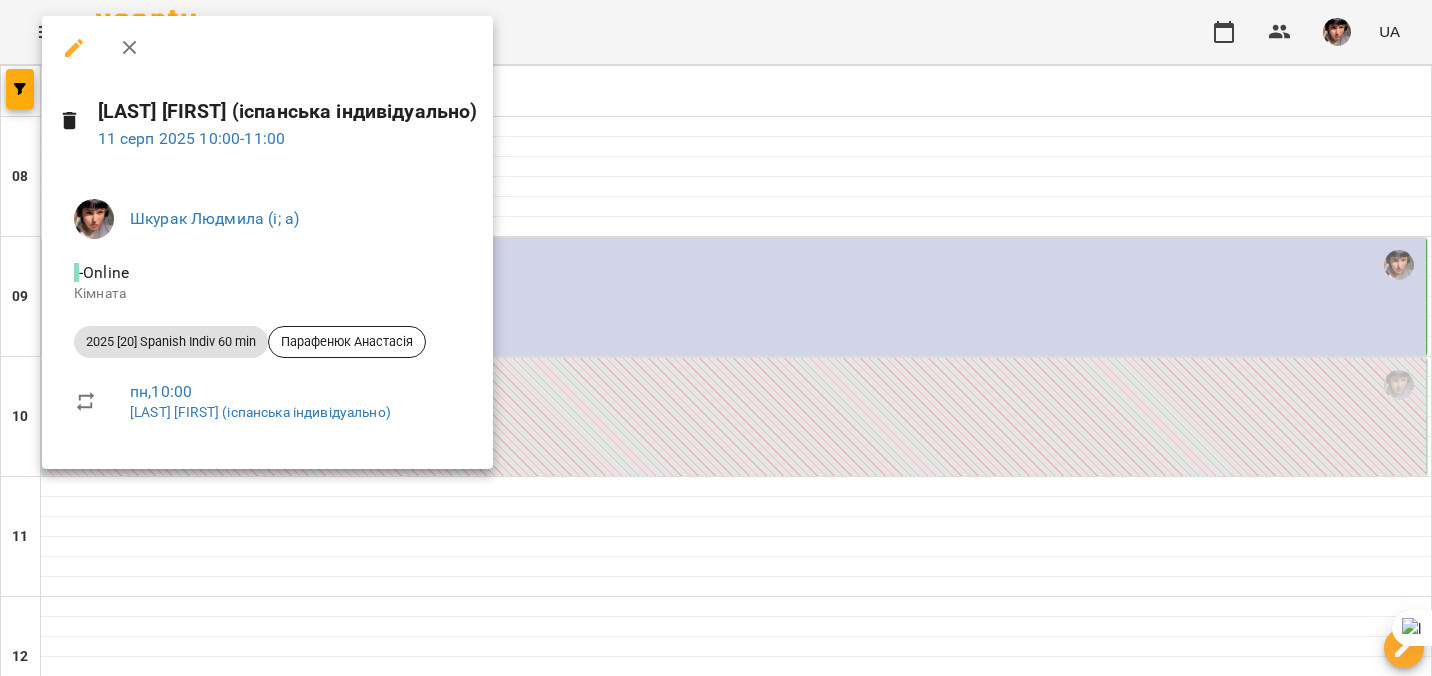 click at bounding box center (716, 338) 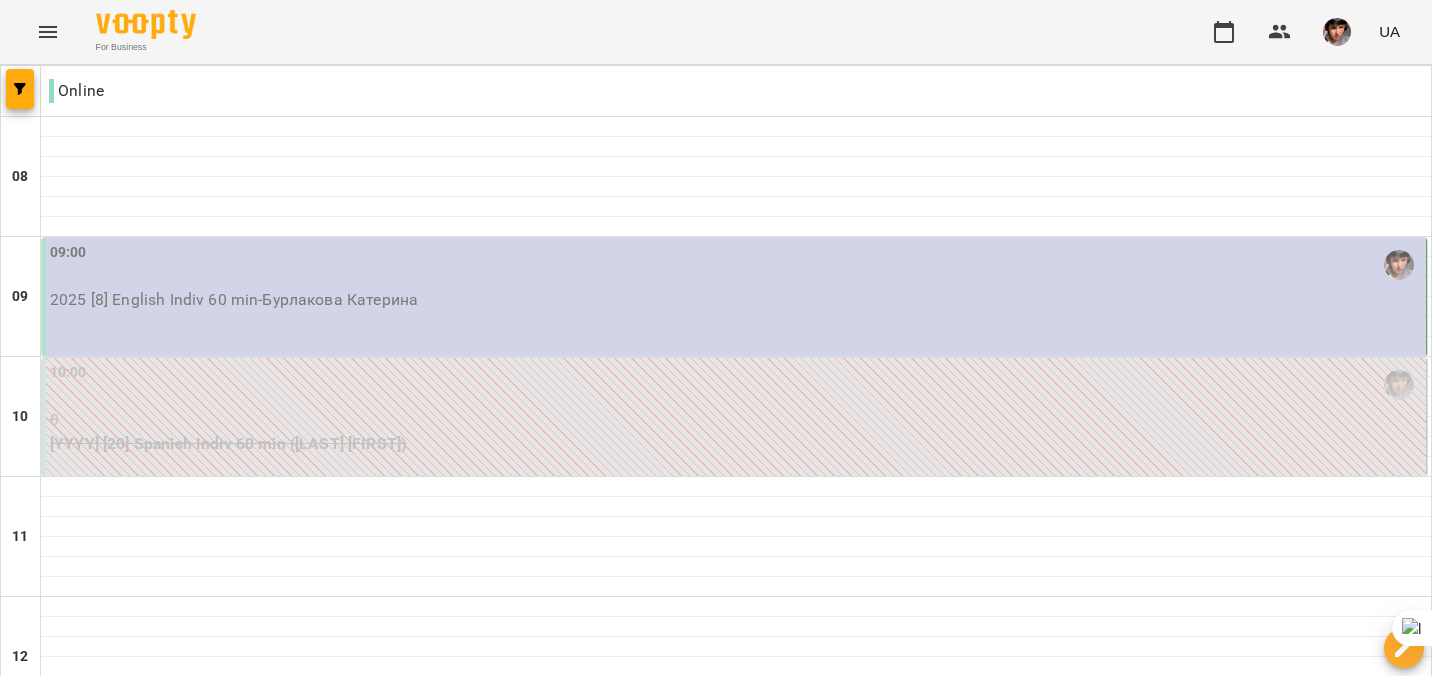 scroll, scrollTop: 0, scrollLeft: 0, axis: both 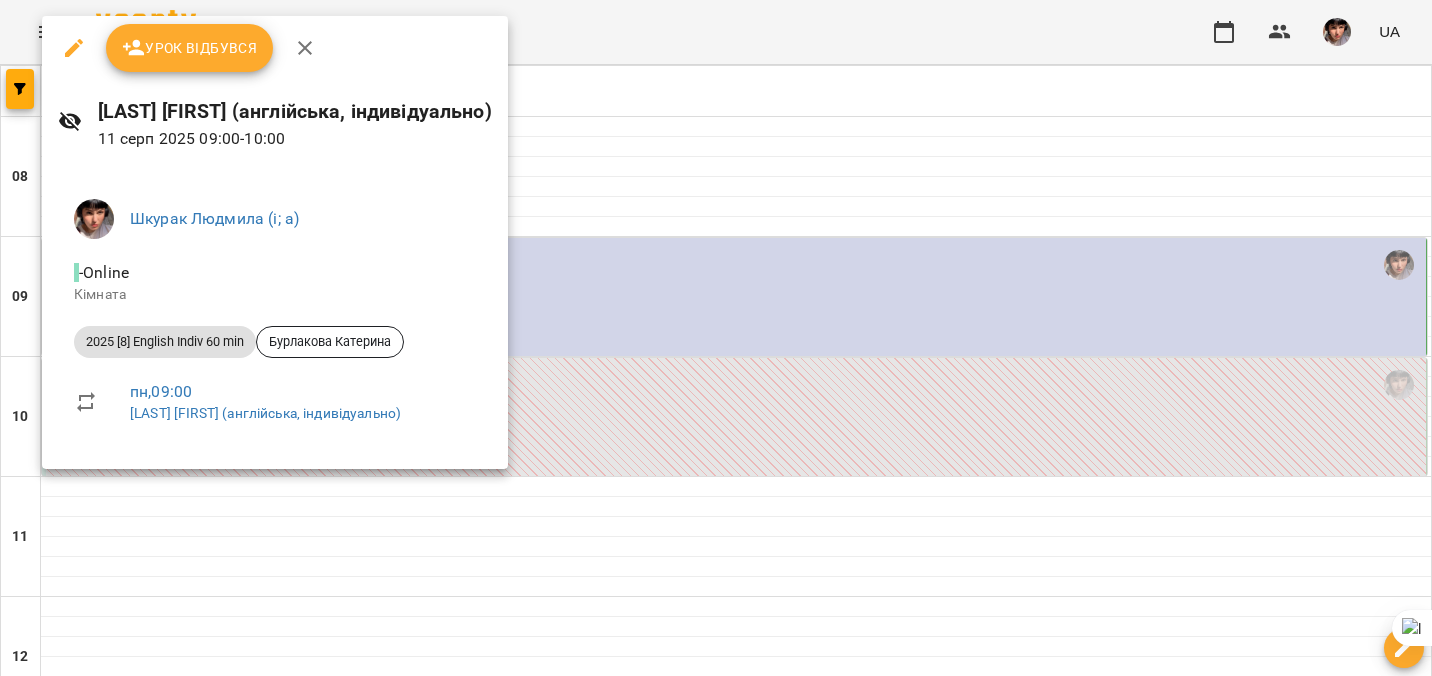 click at bounding box center (716, 338) 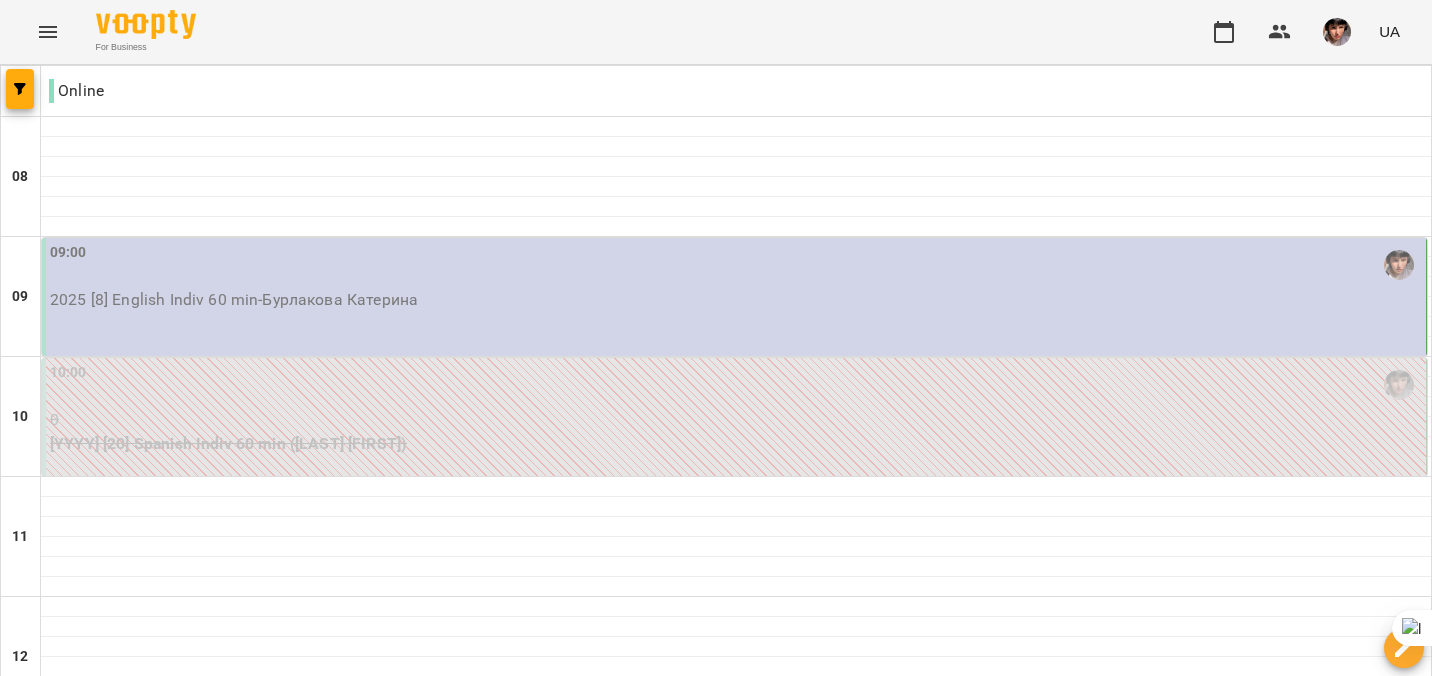 scroll, scrollTop: 134, scrollLeft: 0, axis: vertical 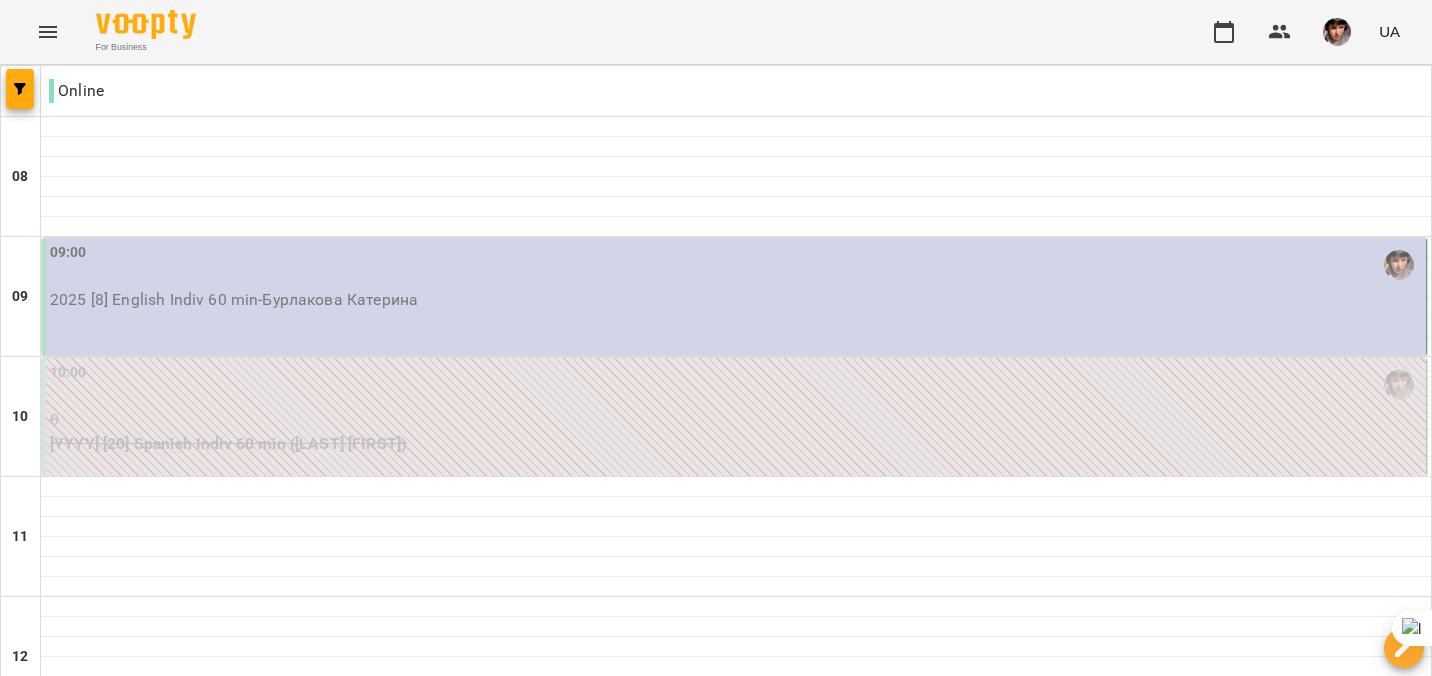 click at bounding box center [616, 2008] 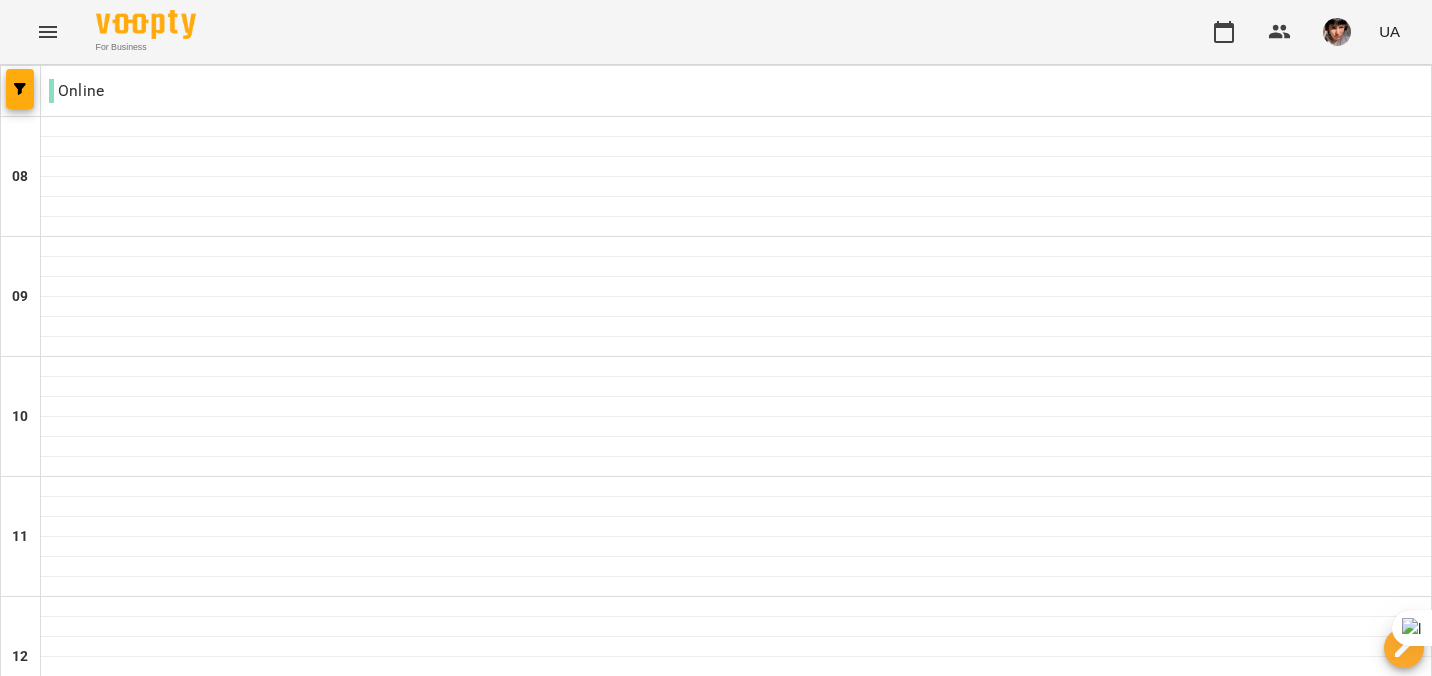 click on "пн" at bounding box center [41, 1943] 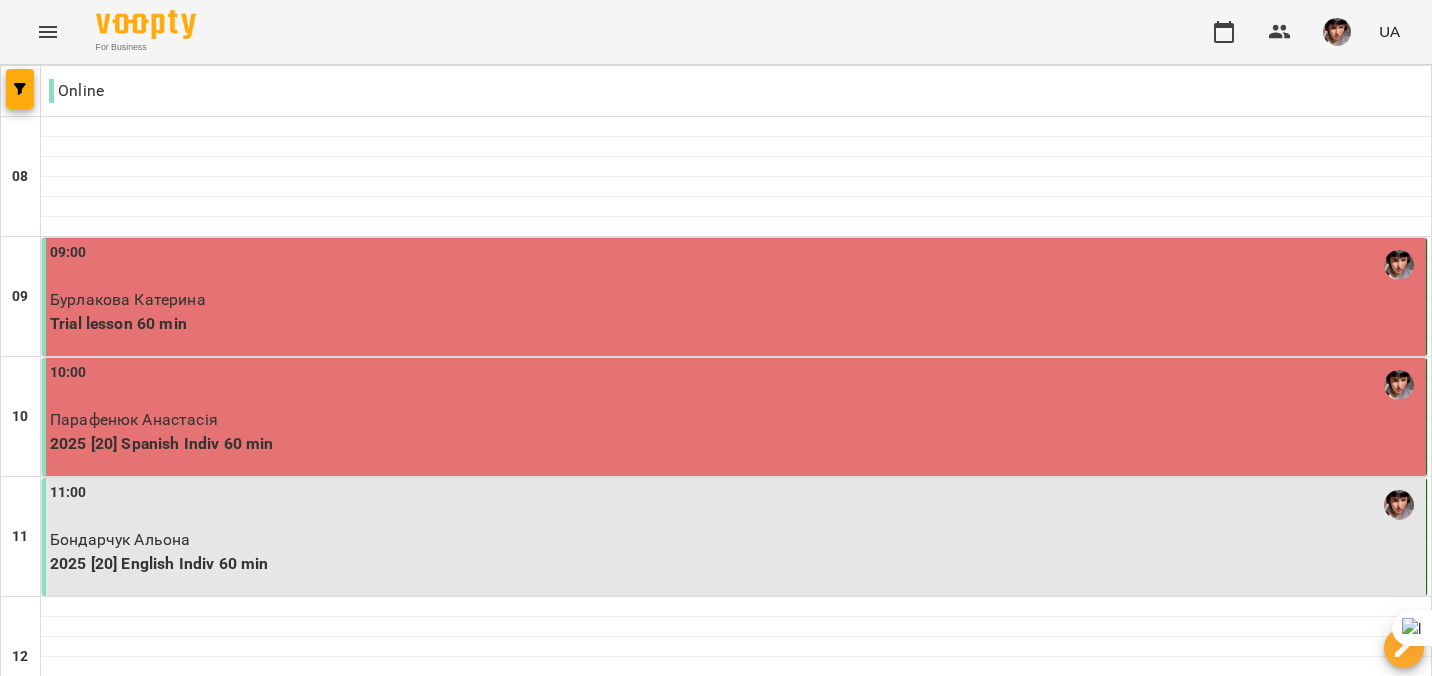 scroll, scrollTop: 166, scrollLeft: 0, axis: vertical 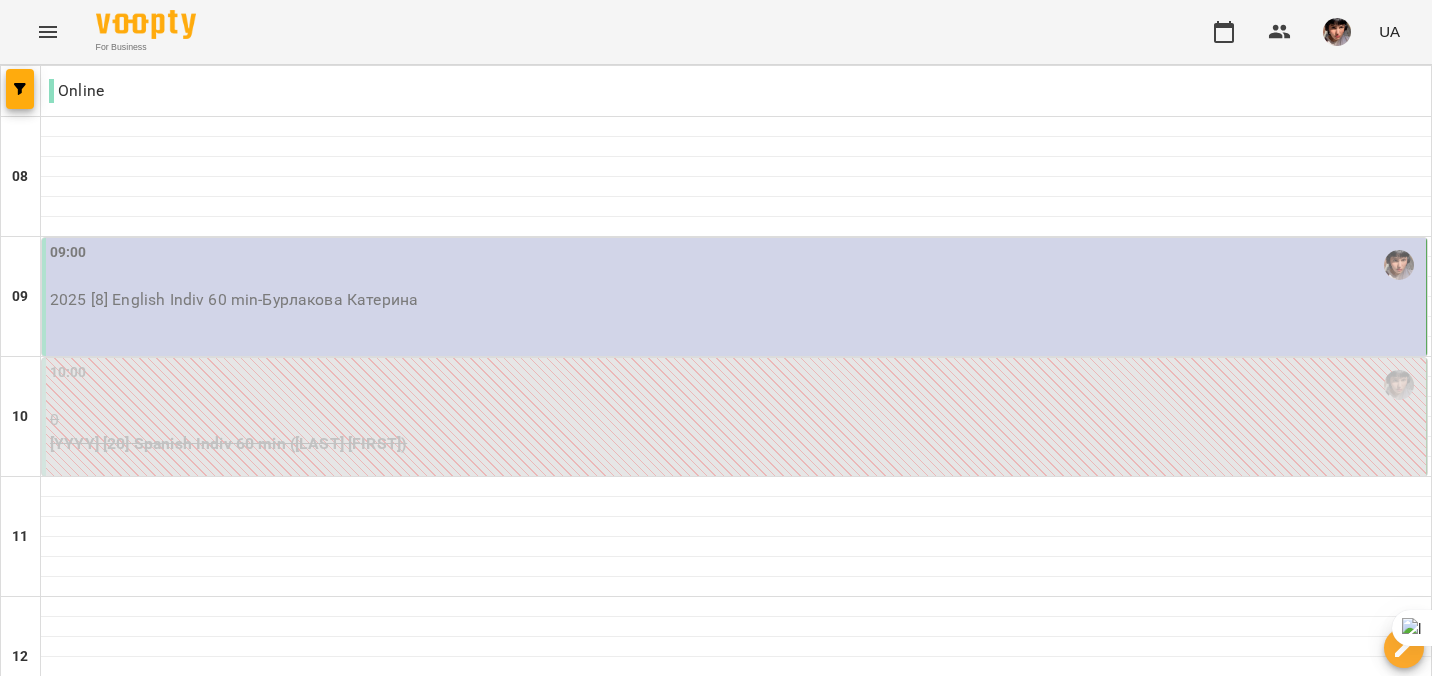 click on "вт" at bounding box center [412, 1943] 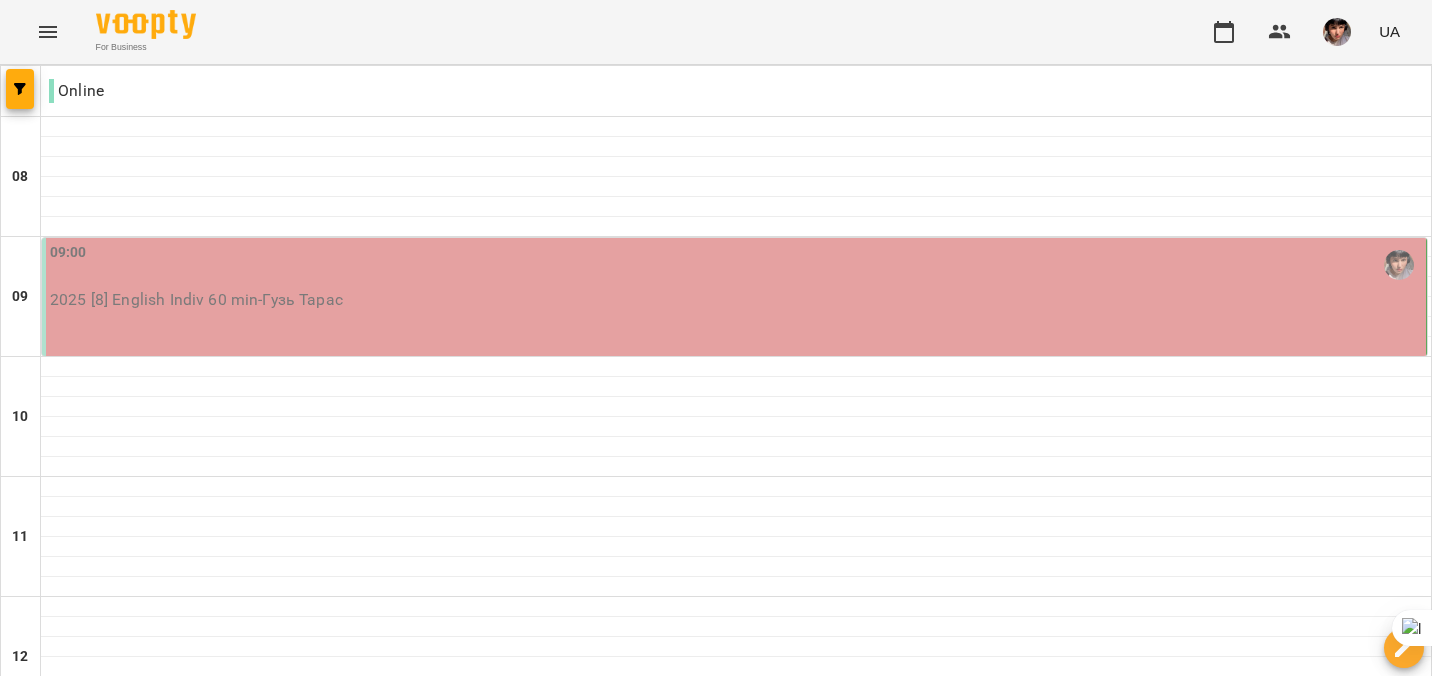 scroll, scrollTop: 1060, scrollLeft: 0, axis: vertical 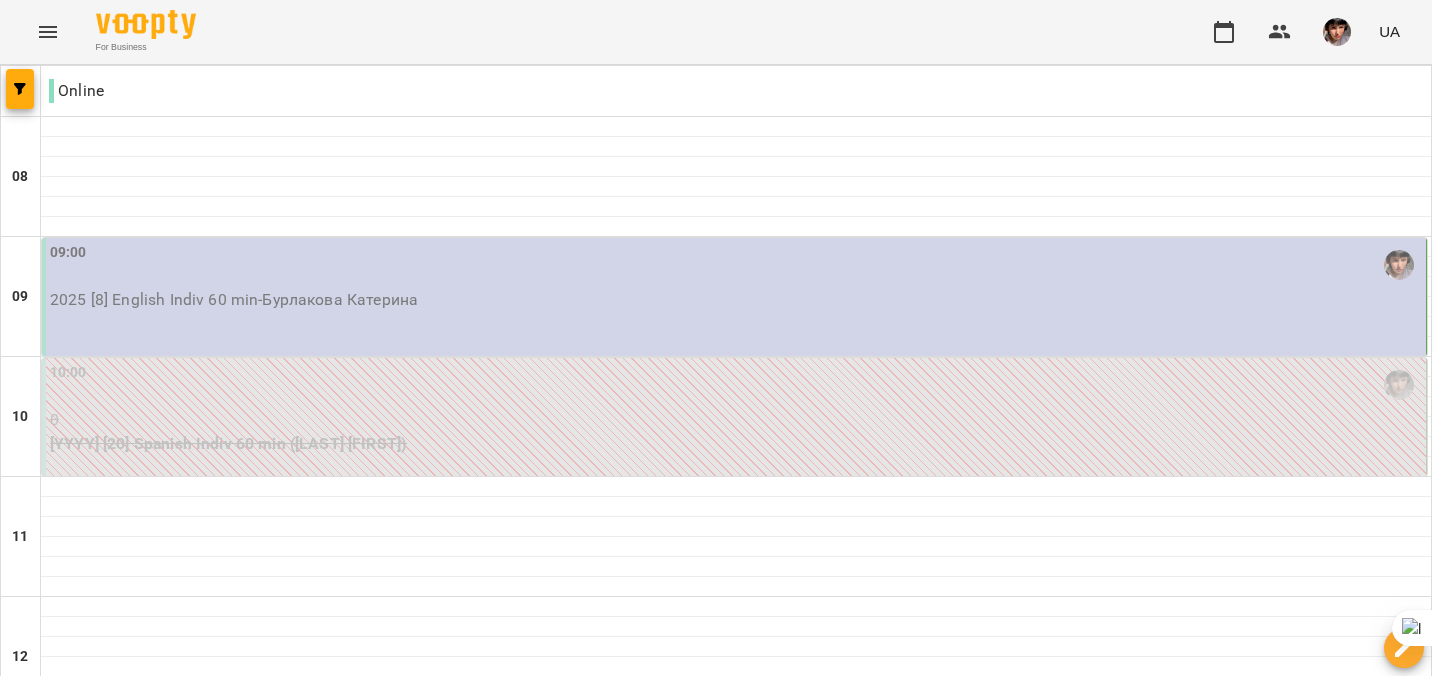 click on "чт 14 серп" at bounding box center [804, 1949] 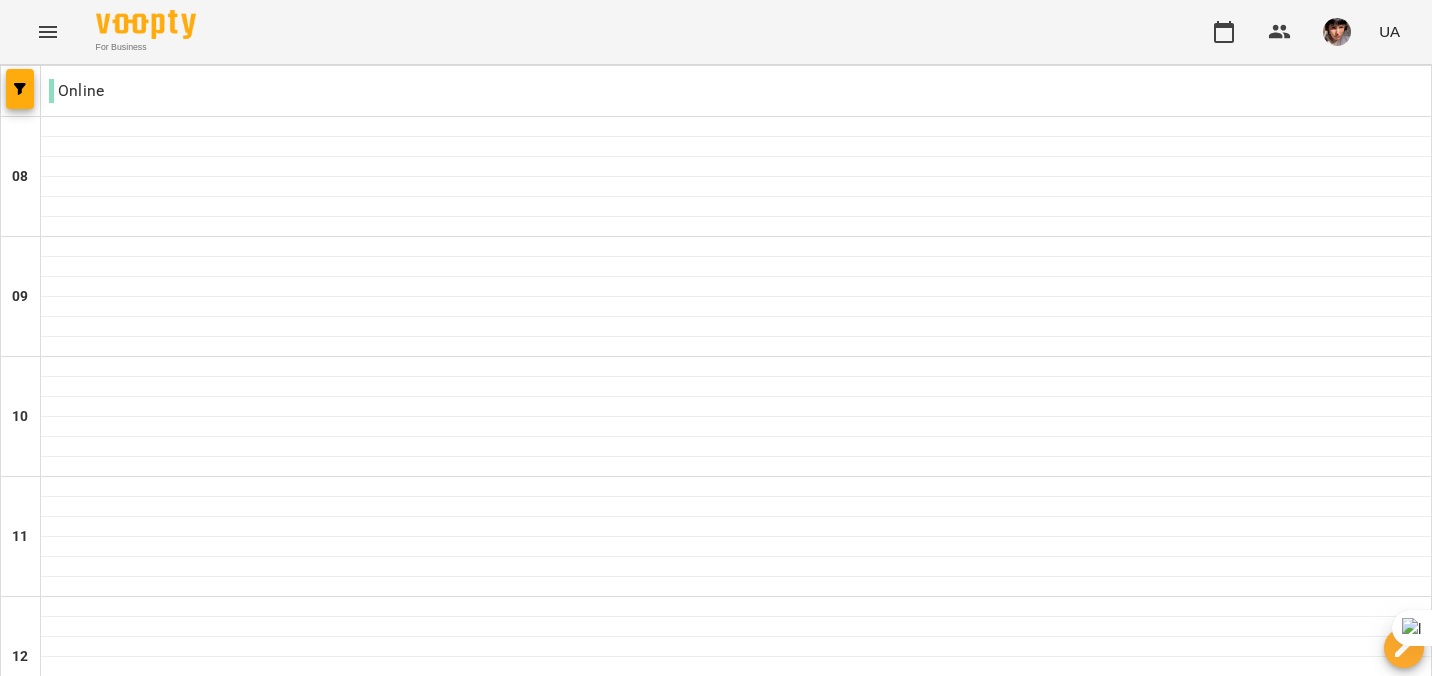 scroll, scrollTop: 1374, scrollLeft: 0, axis: vertical 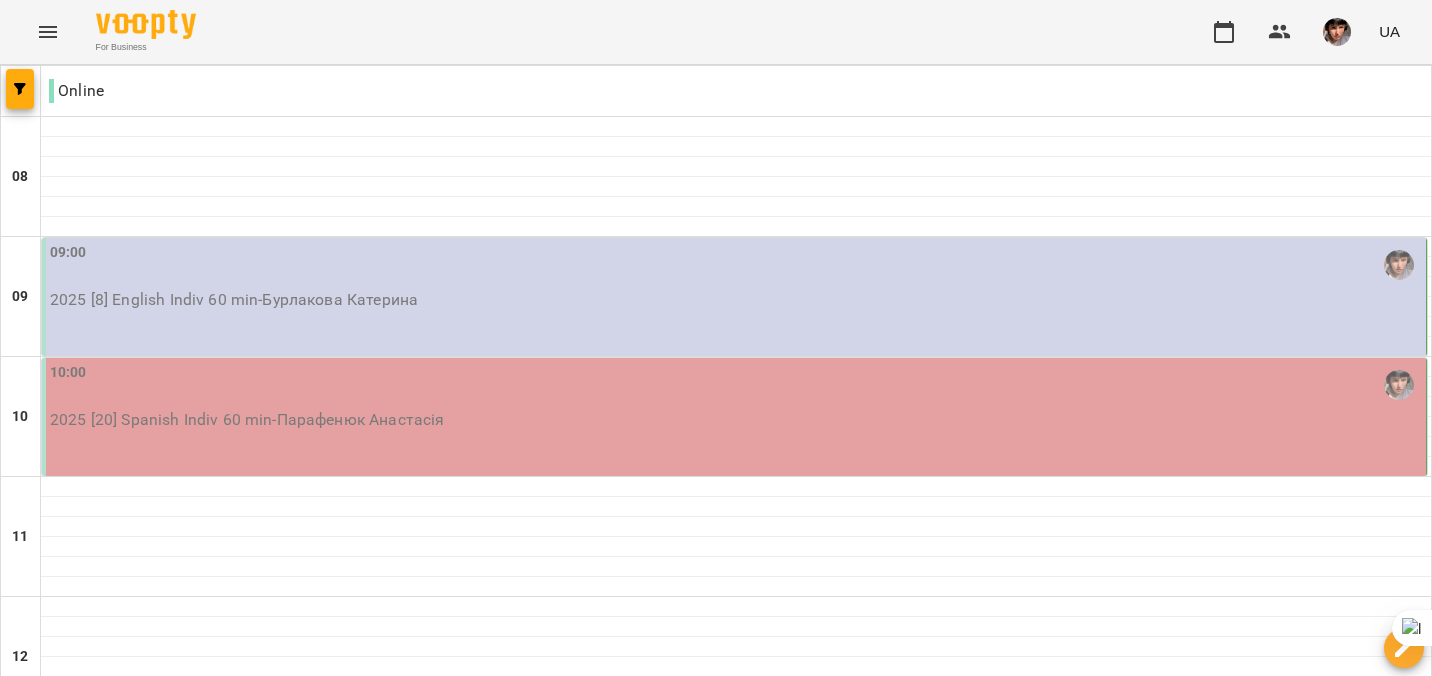 click on "вт" at bounding box center [412, 1943] 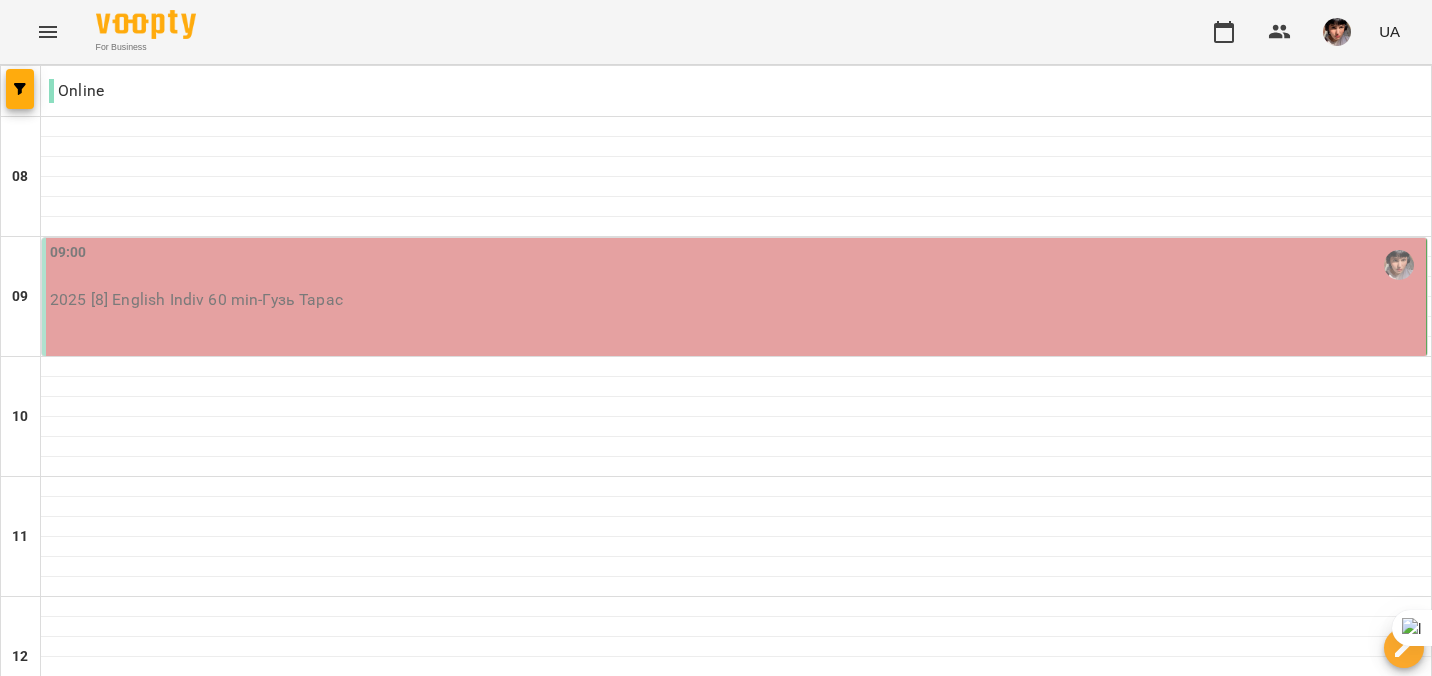 click on "ср" at bounding box center (610, 1943) 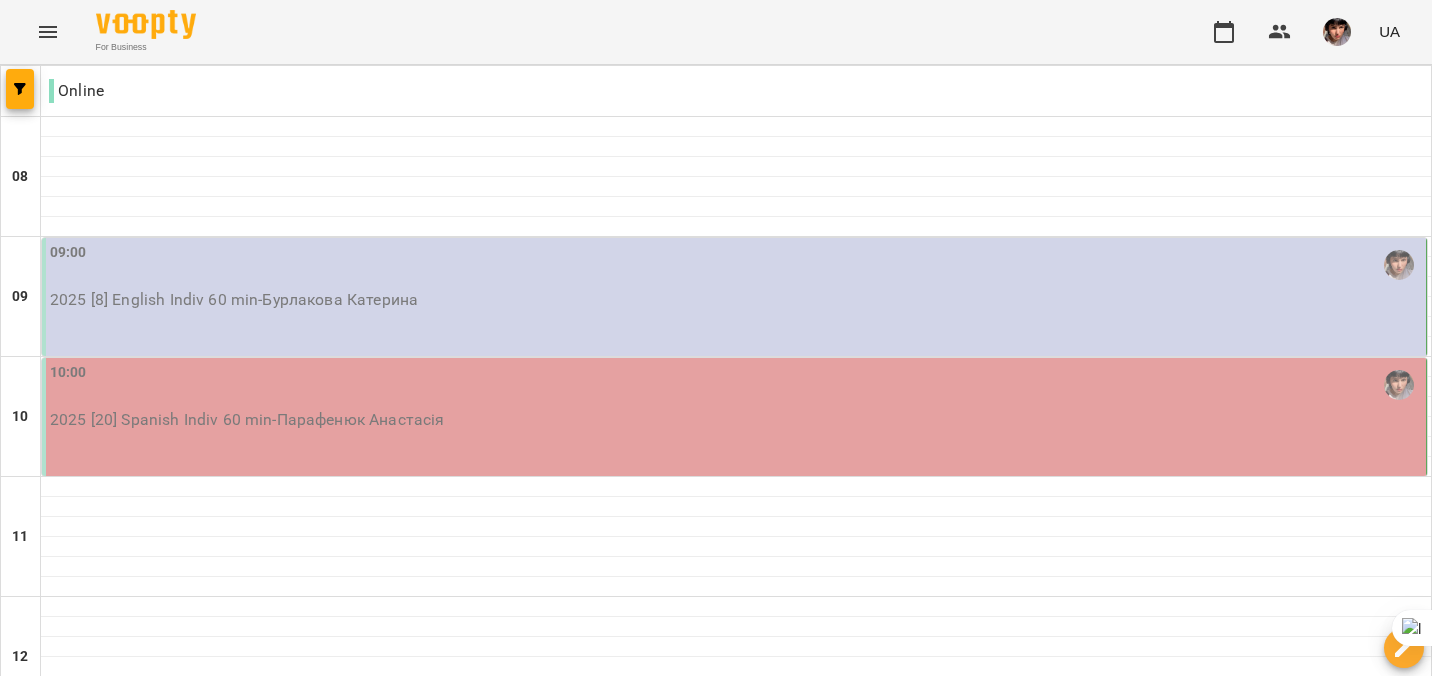 scroll, scrollTop: 1374, scrollLeft: 0, axis: vertical 